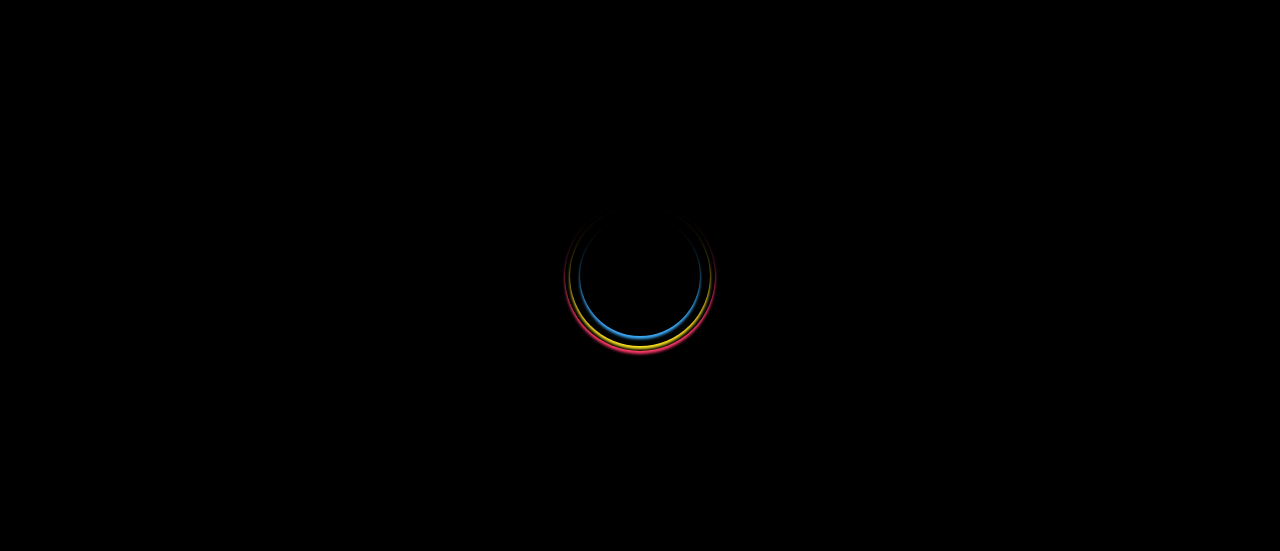 scroll, scrollTop: 0, scrollLeft: 0, axis: both 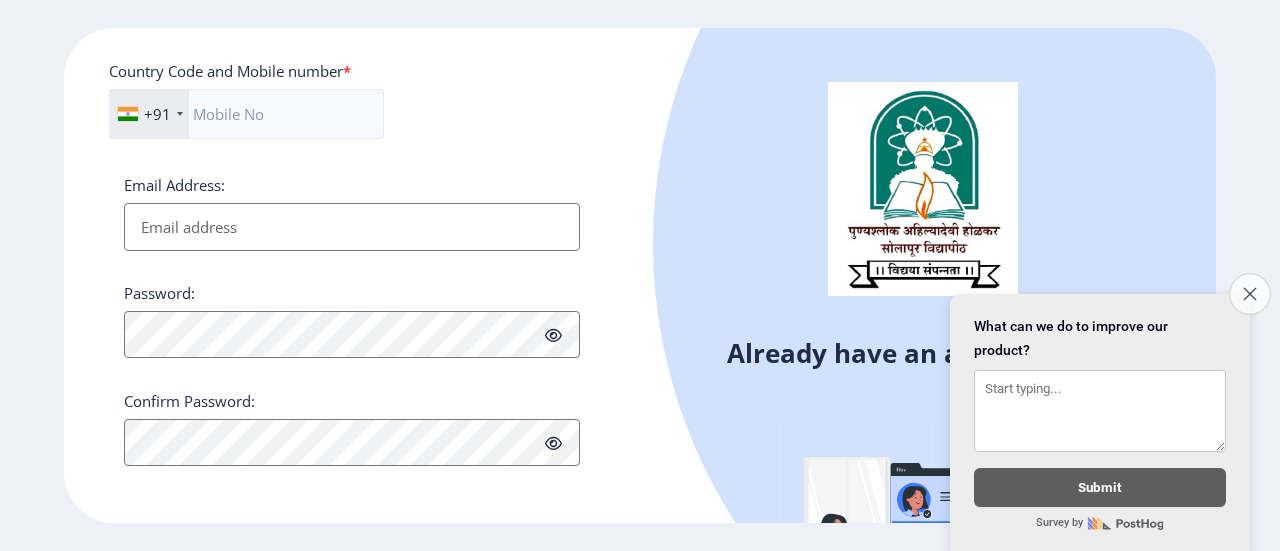 click 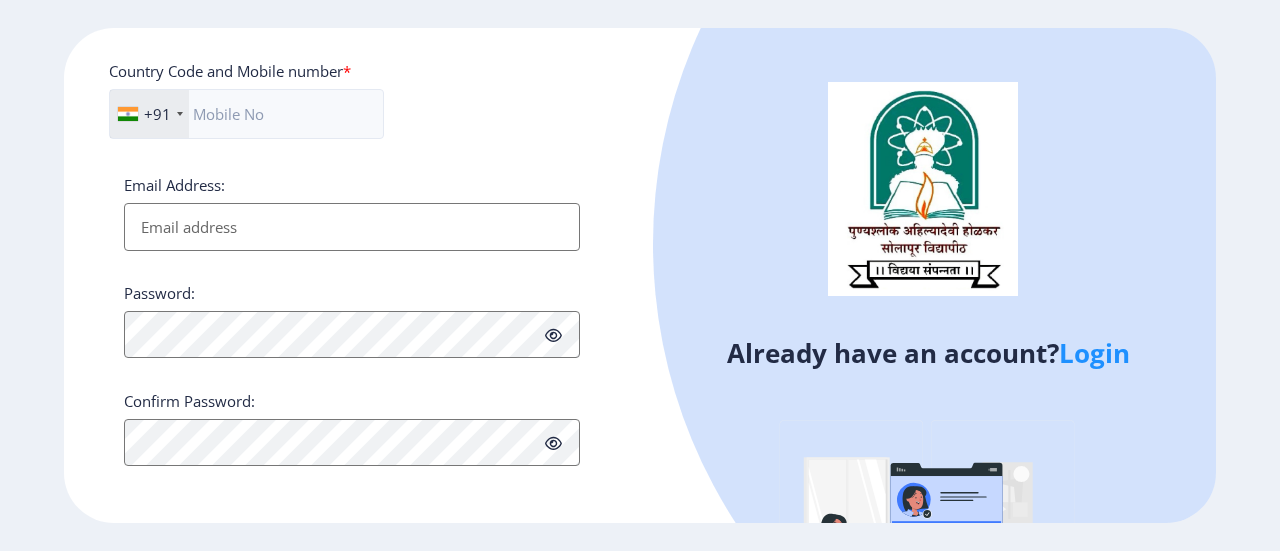 click on "Login" 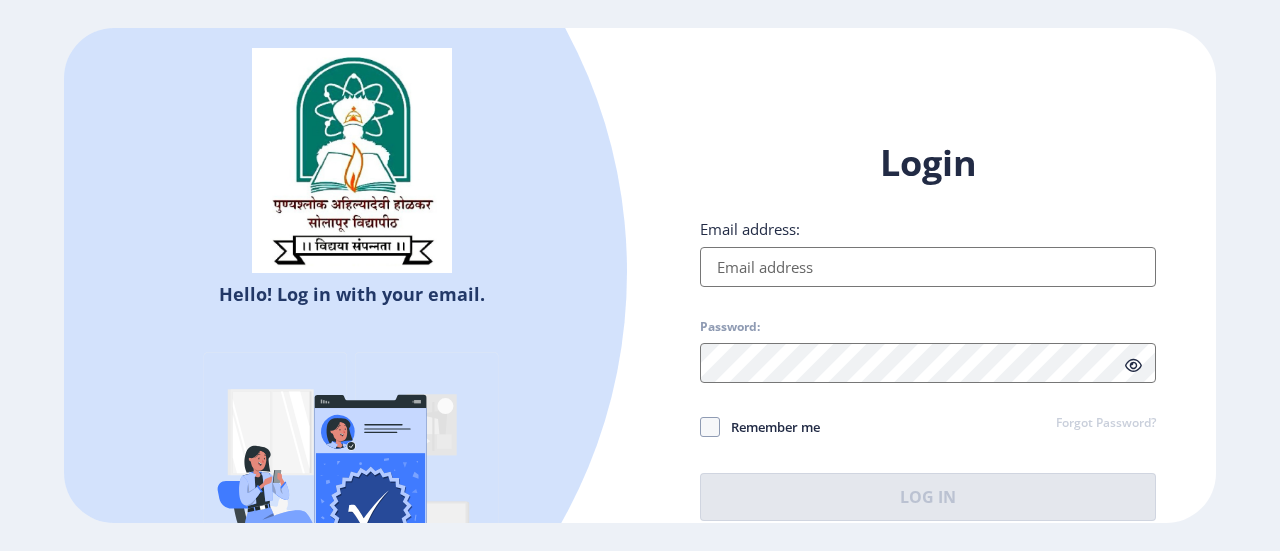 click on "Email address:" at bounding box center (928, 267) 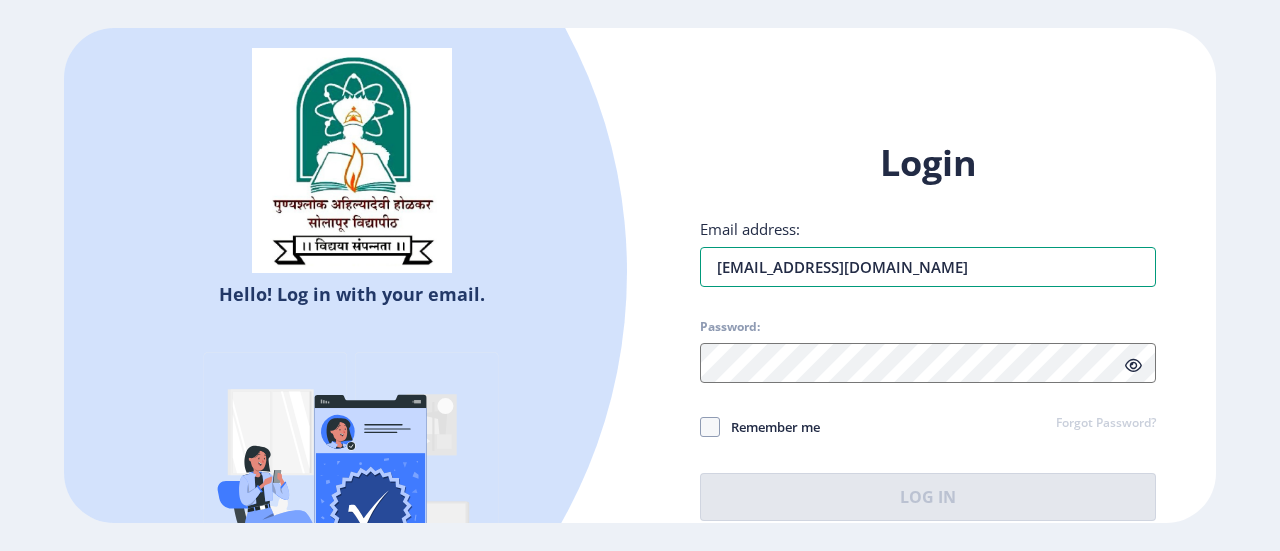 type on "[EMAIL_ADDRESS][DOMAIN_NAME]" 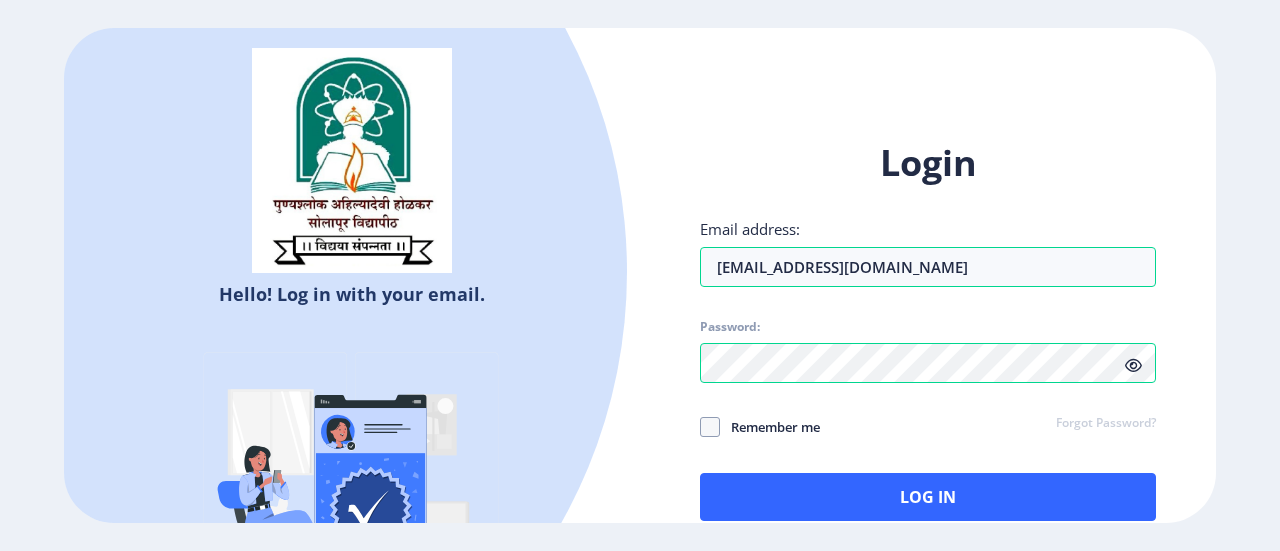 click 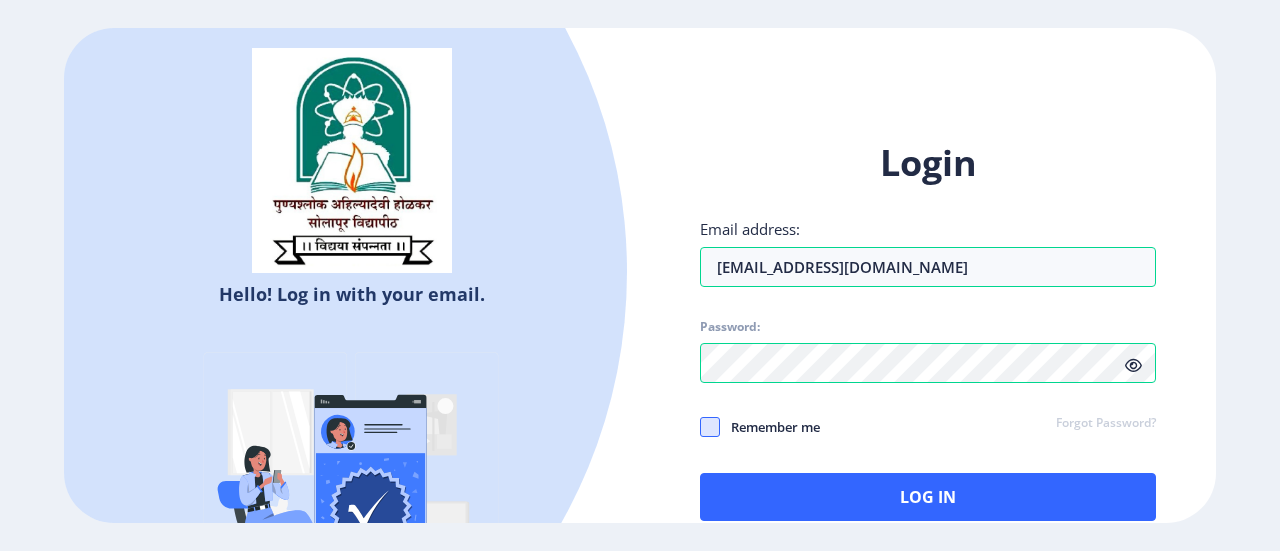 click 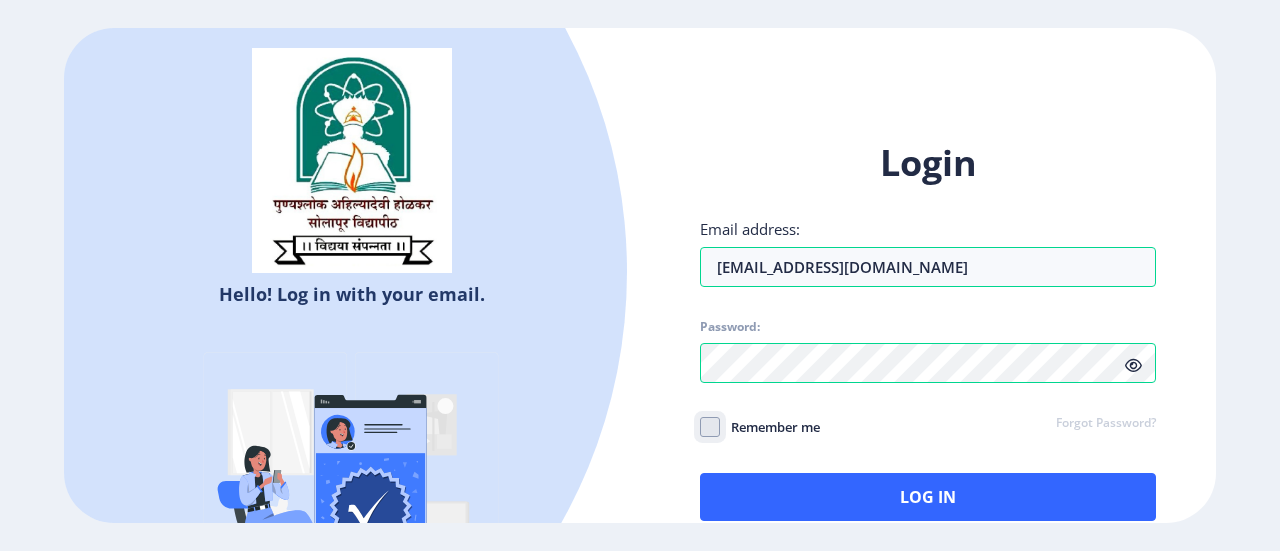 click on "Remember me" 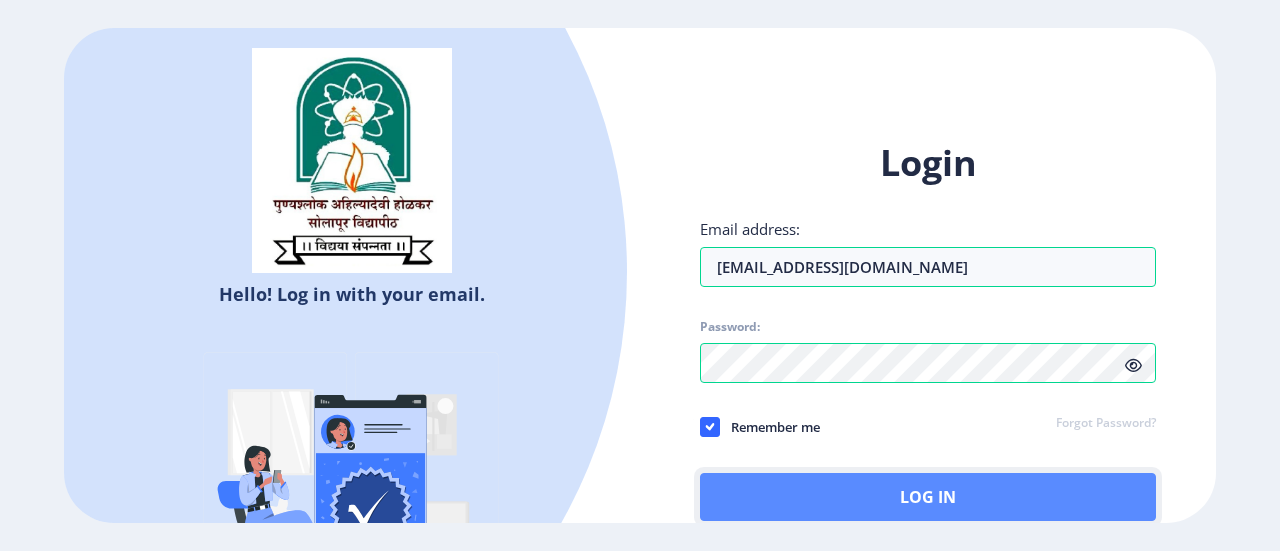 click on "Log In" 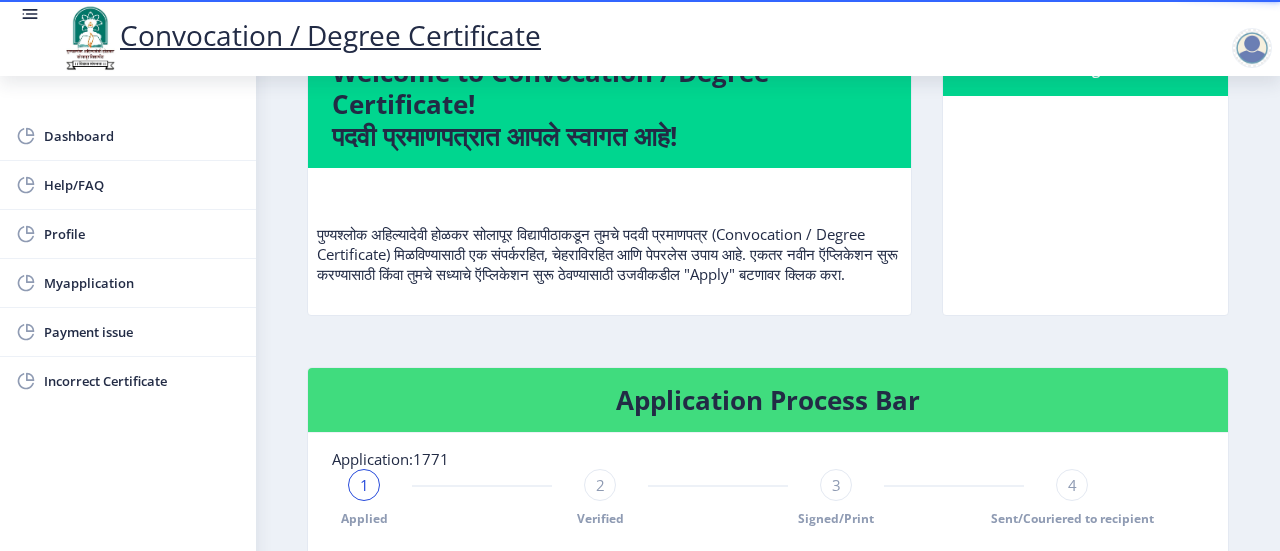 scroll, scrollTop: 200, scrollLeft: 0, axis: vertical 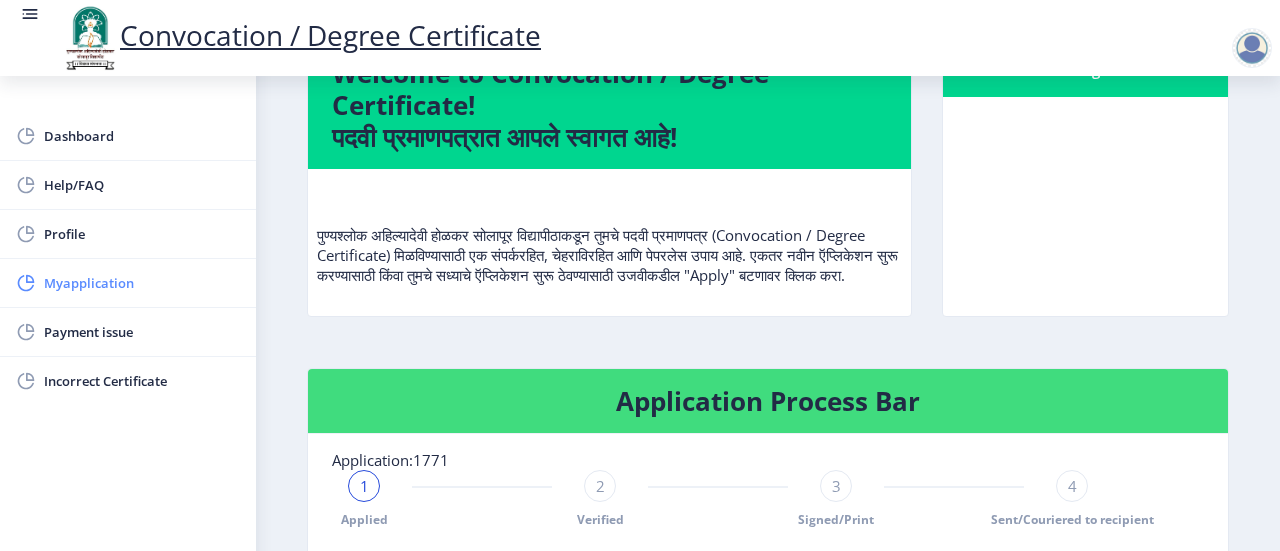 click on "Myapplication" 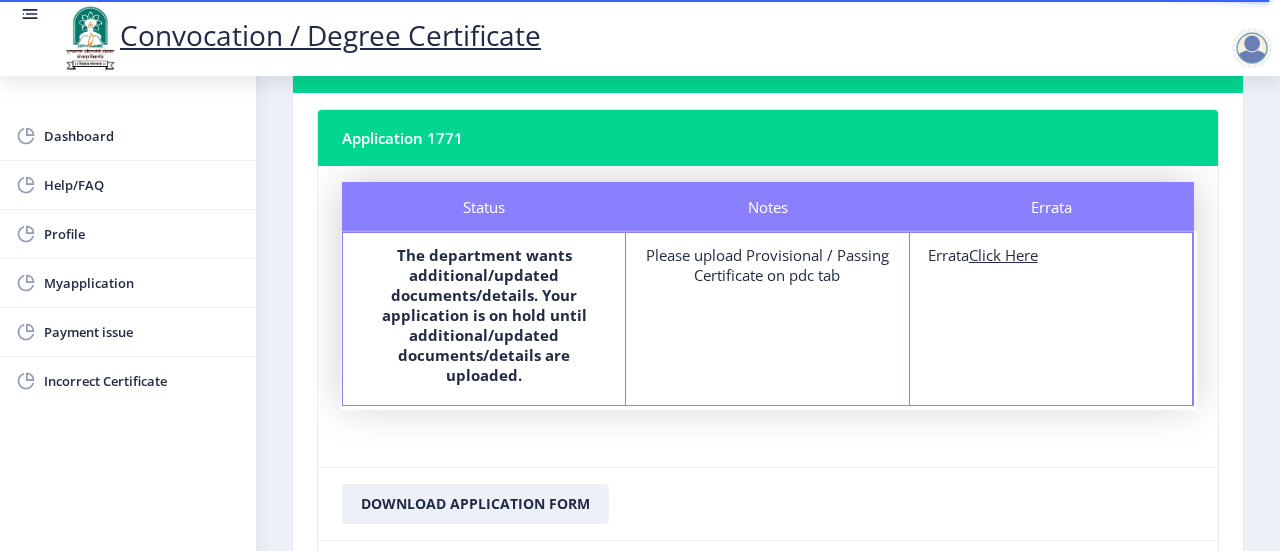 scroll, scrollTop: 230, scrollLeft: 0, axis: vertical 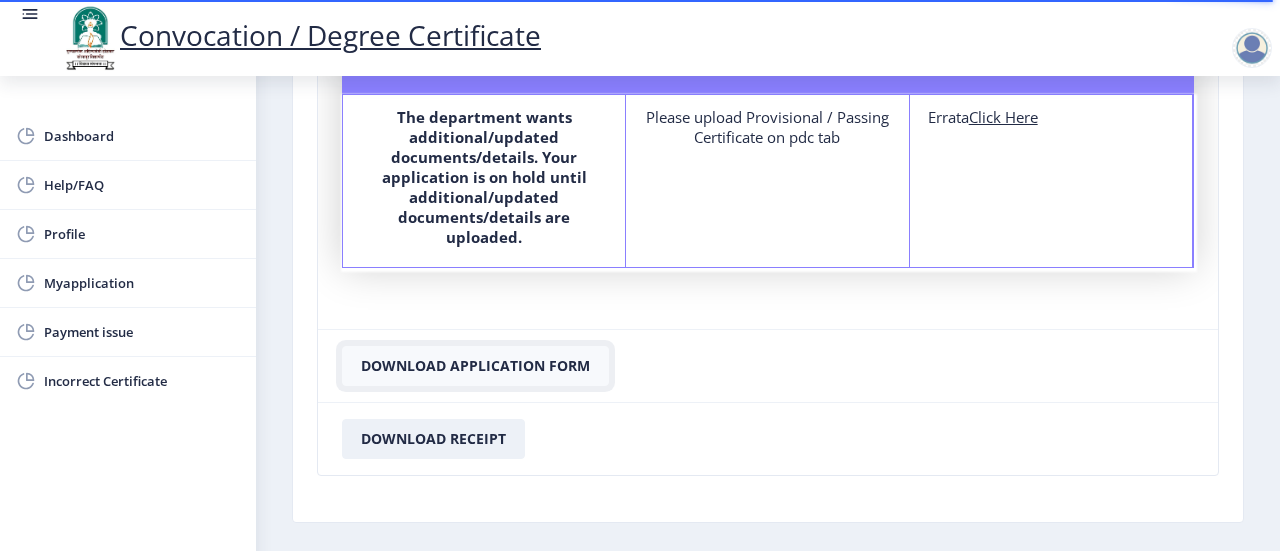 click on "Download Application Form" 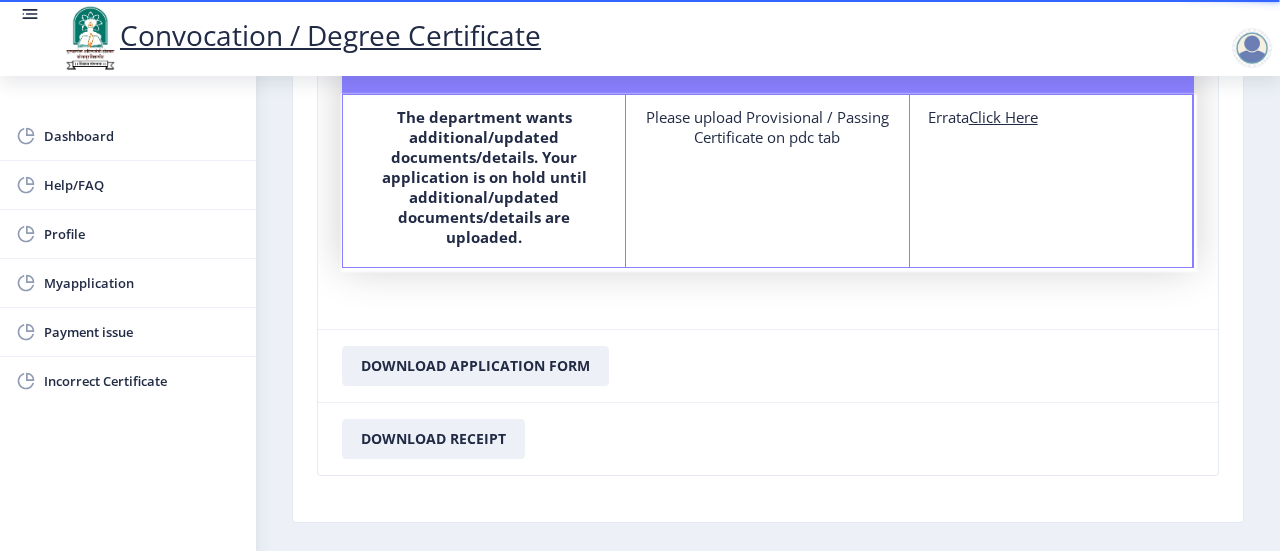 click on "Download Application Form" 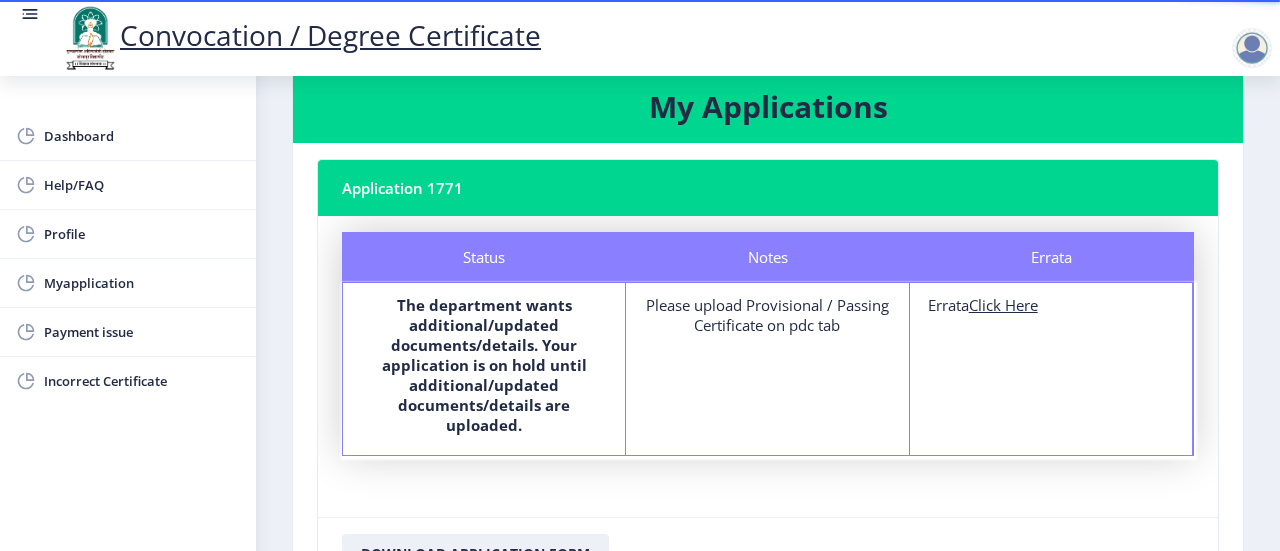 scroll, scrollTop: 42, scrollLeft: 0, axis: vertical 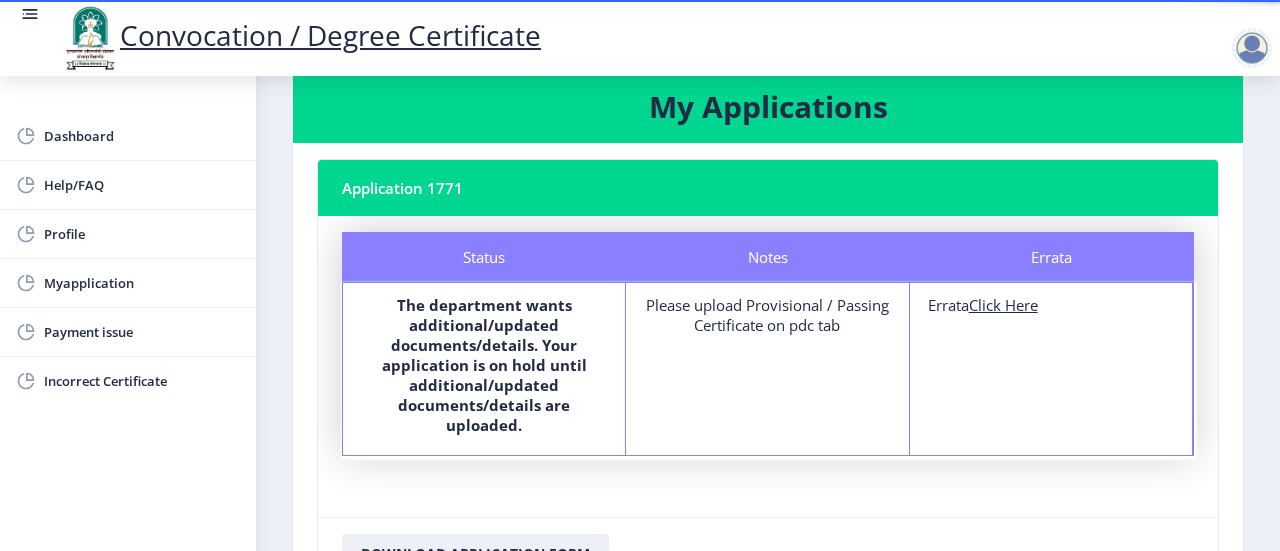 click on "Click Here" 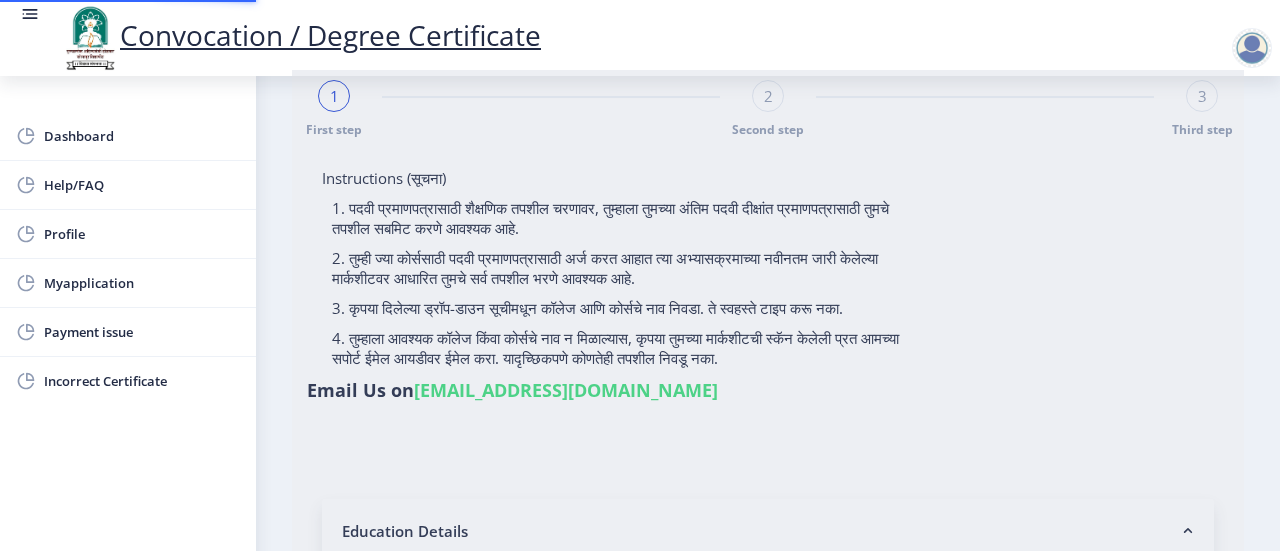 scroll, scrollTop: 0, scrollLeft: 0, axis: both 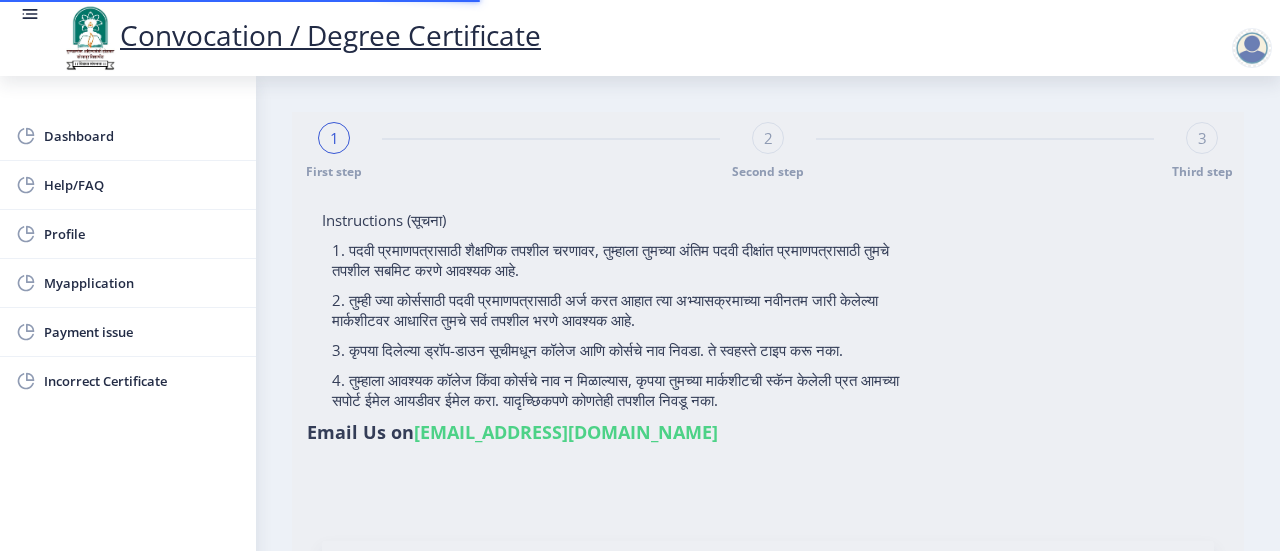 type on "2016032500251614" 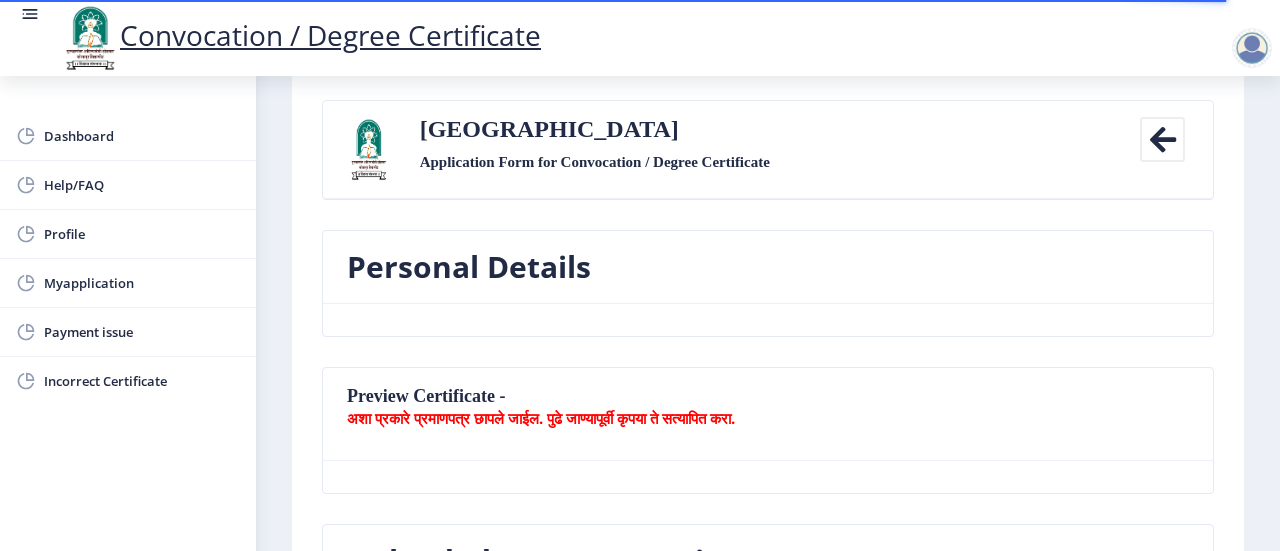 scroll, scrollTop: 0, scrollLeft: 0, axis: both 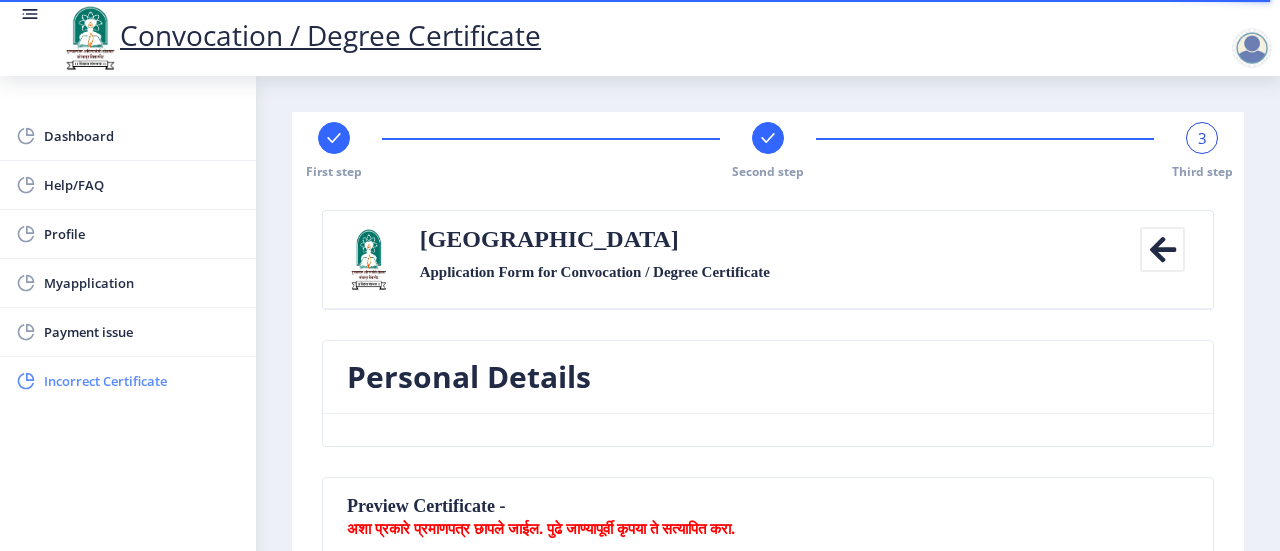 click on "Incorrect Certificate" 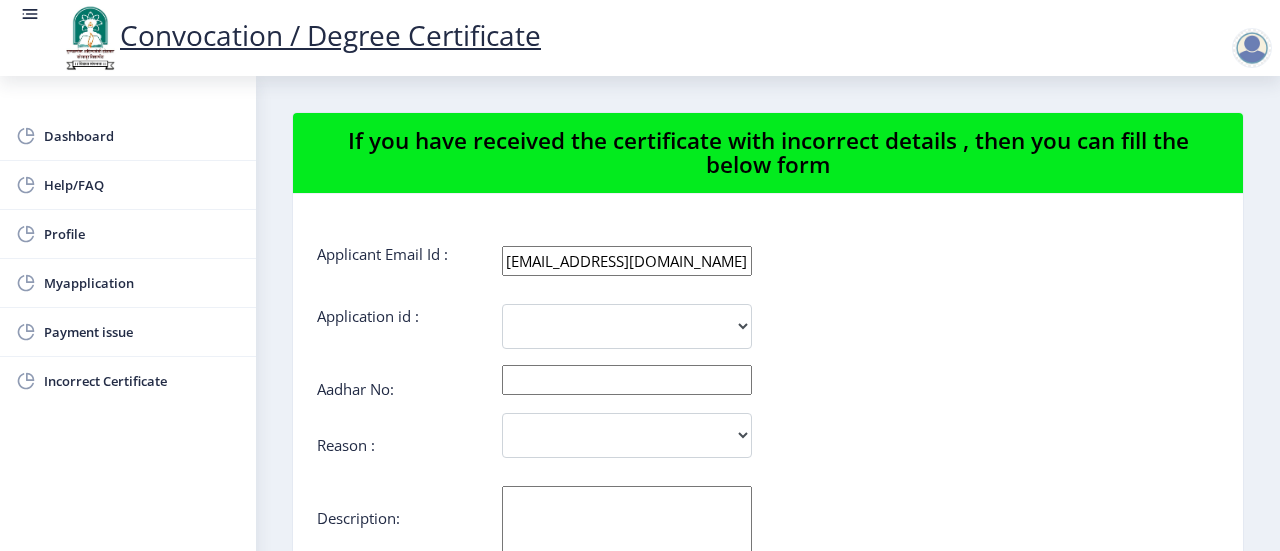 scroll, scrollTop: 0, scrollLeft: 0, axis: both 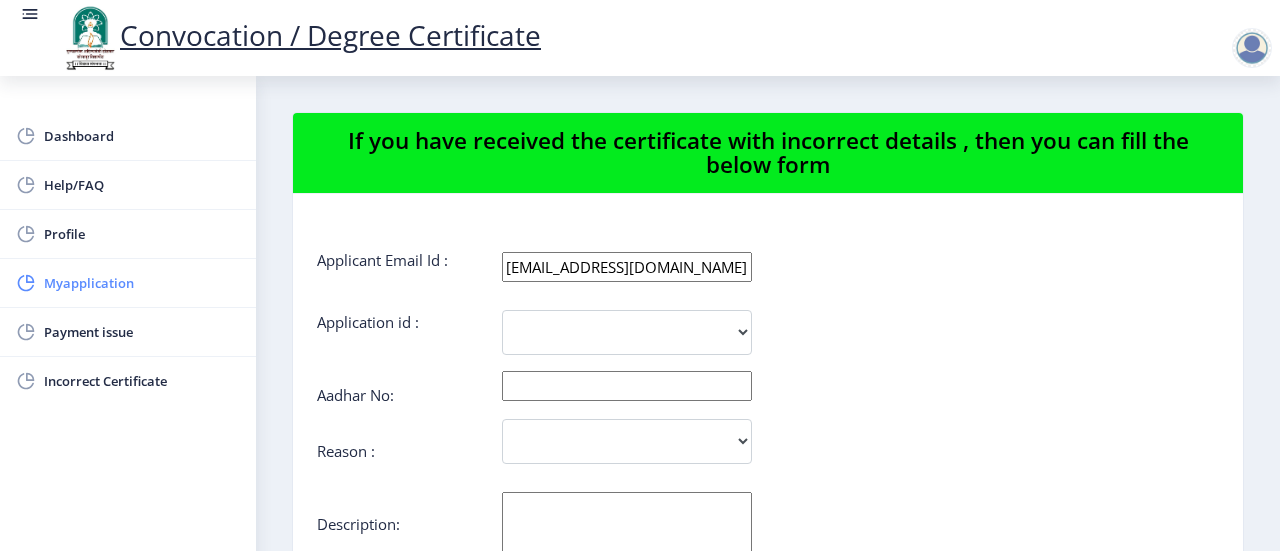 click on "Myapplication" 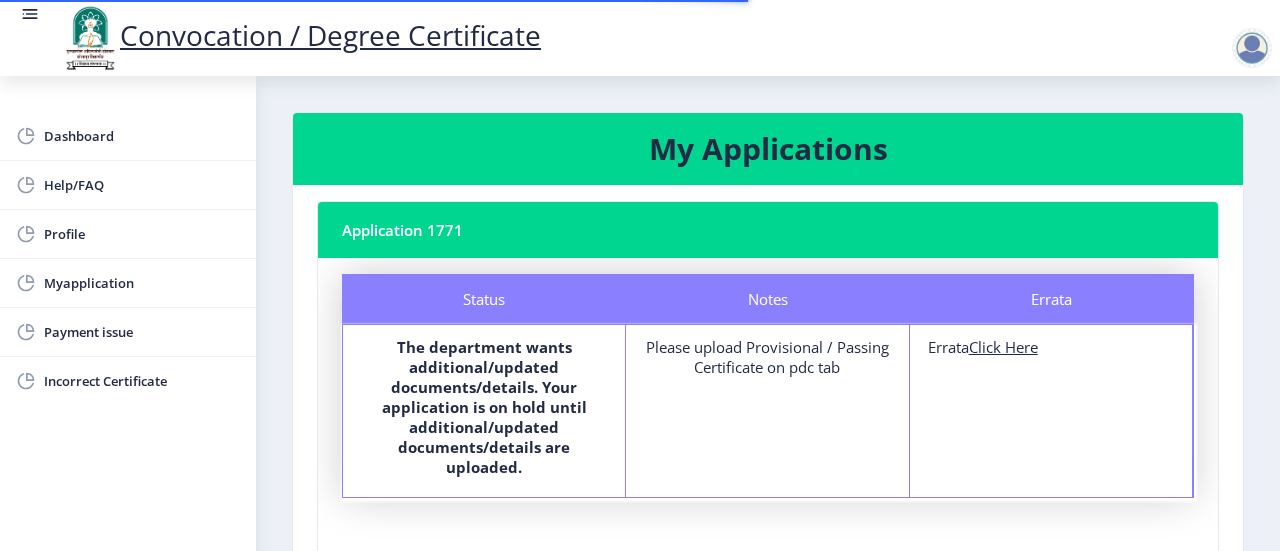 scroll, scrollTop: 67, scrollLeft: 0, axis: vertical 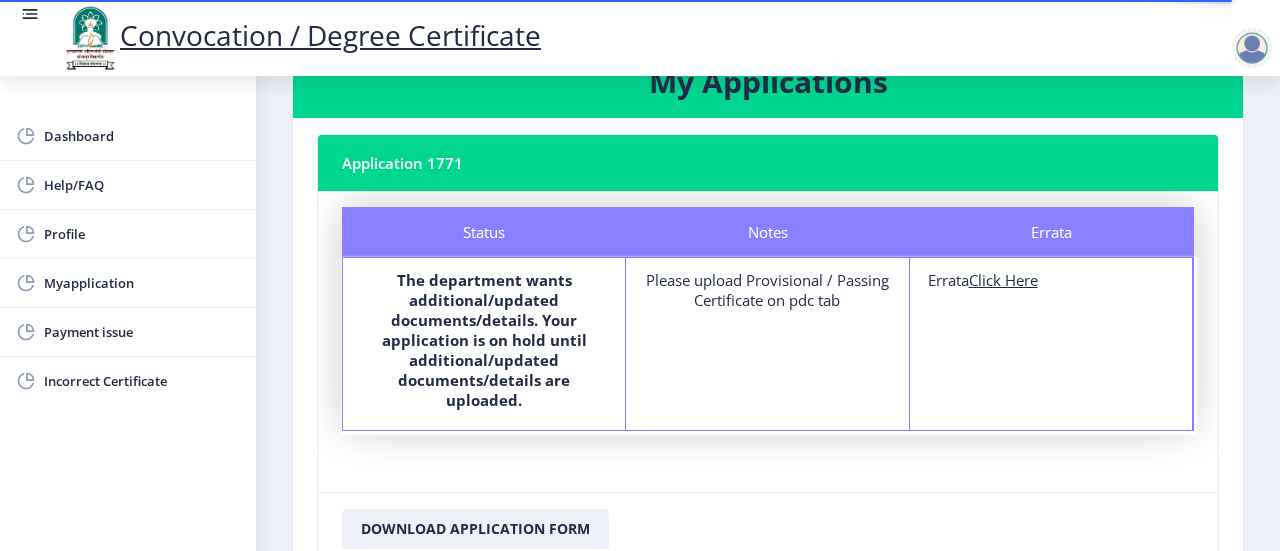 click on "Click Here" 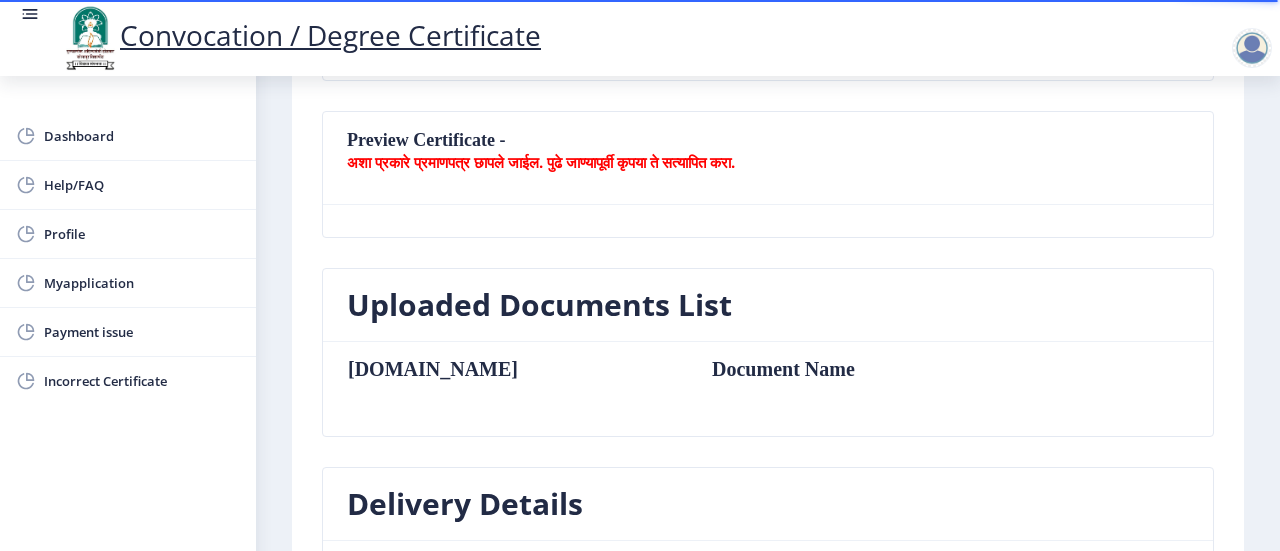 scroll, scrollTop: 364, scrollLeft: 0, axis: vertical 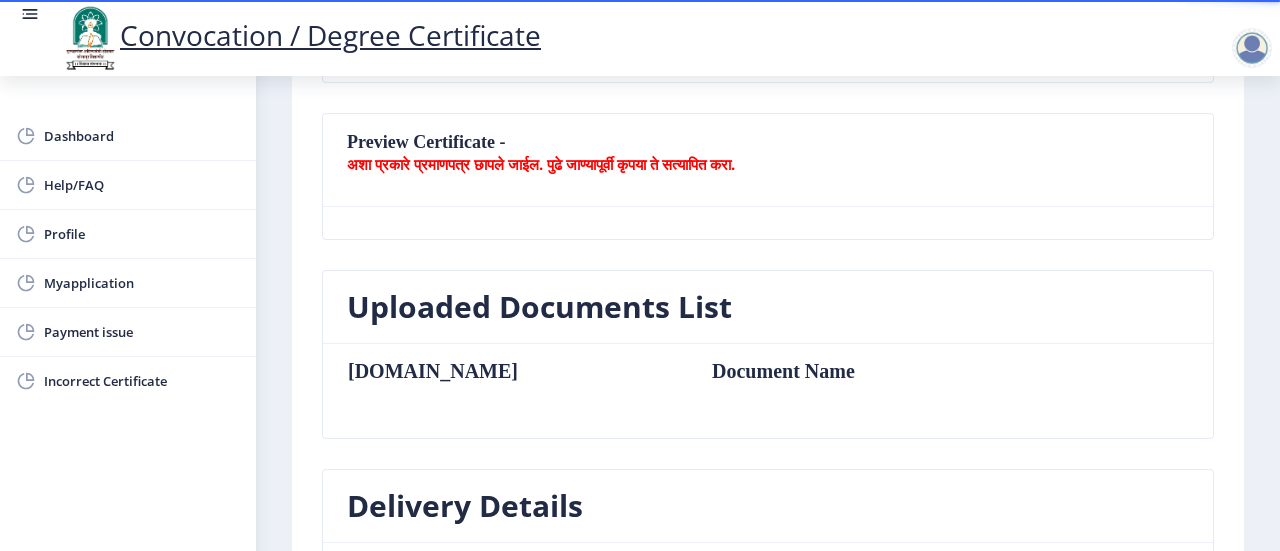 click on "Document Name" 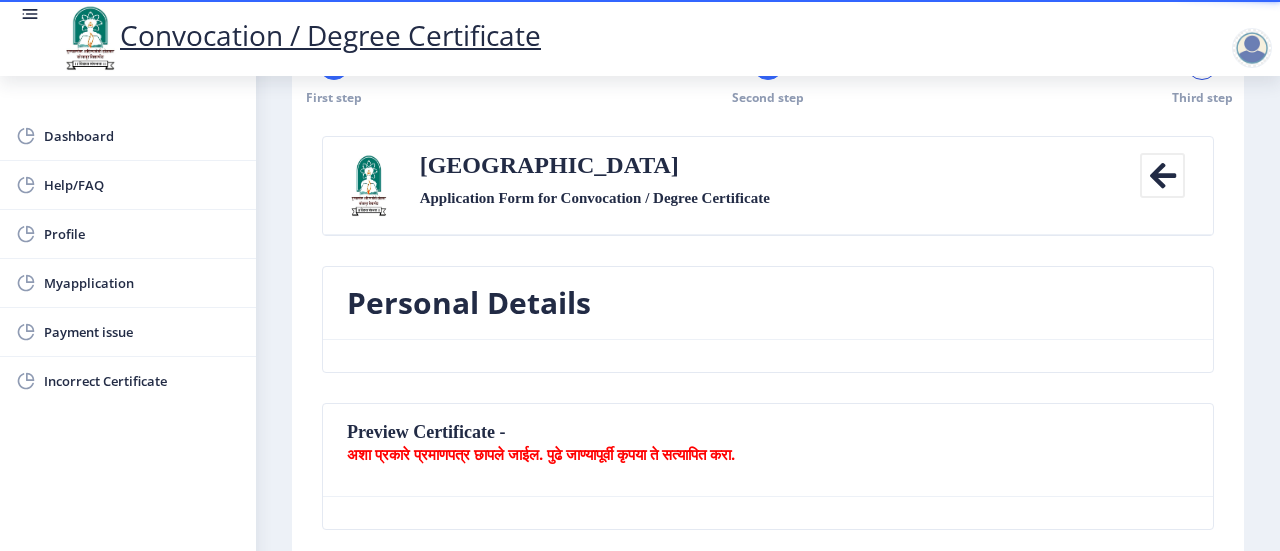 scroll, scrollTop: 0, scrollLeft: 0, axis: both 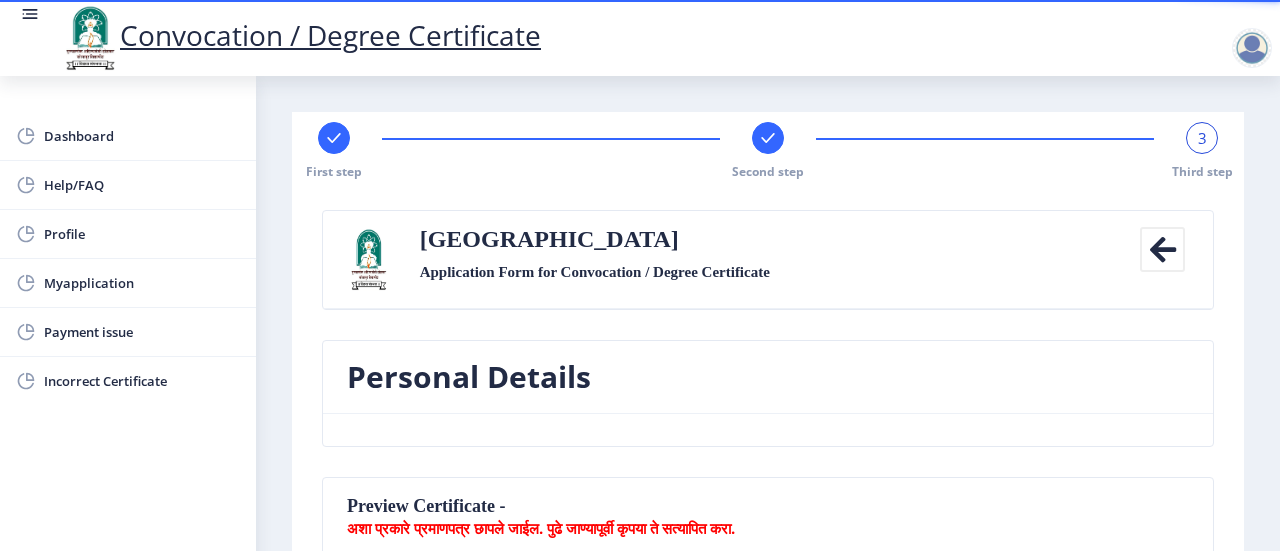 click 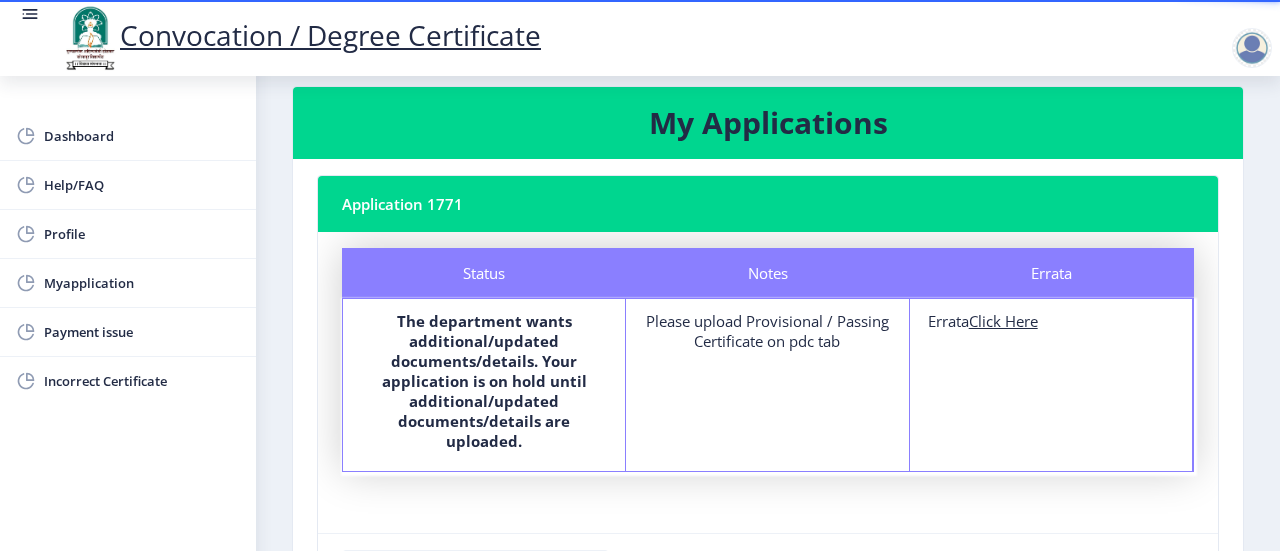 scroll, scrollTop: 0, scrollLeft: 0, axis: both 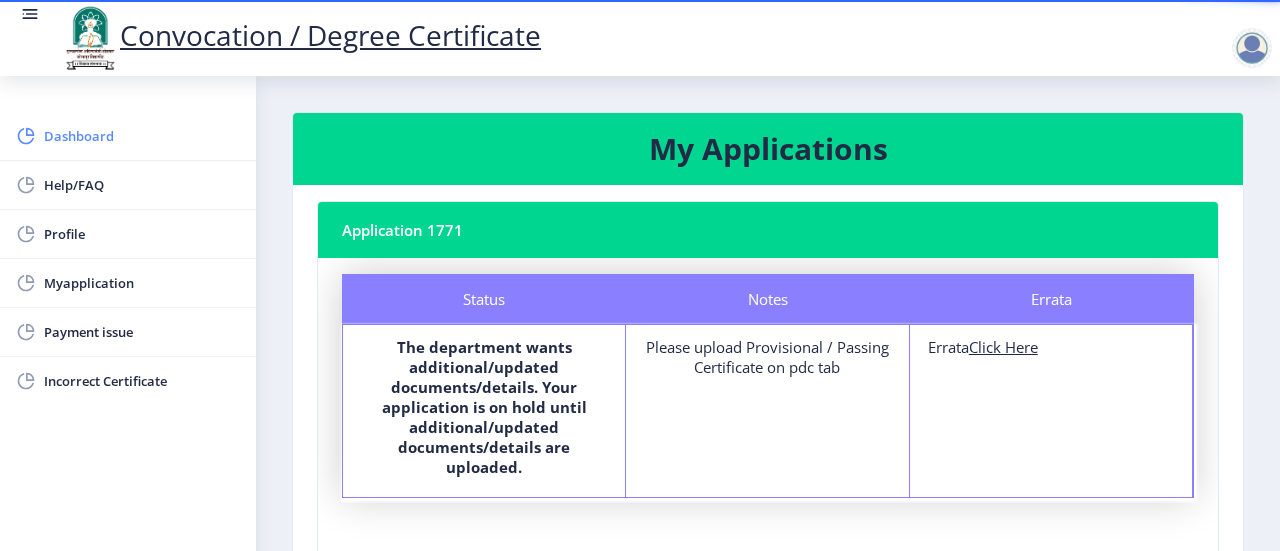 click on "Dashboard" 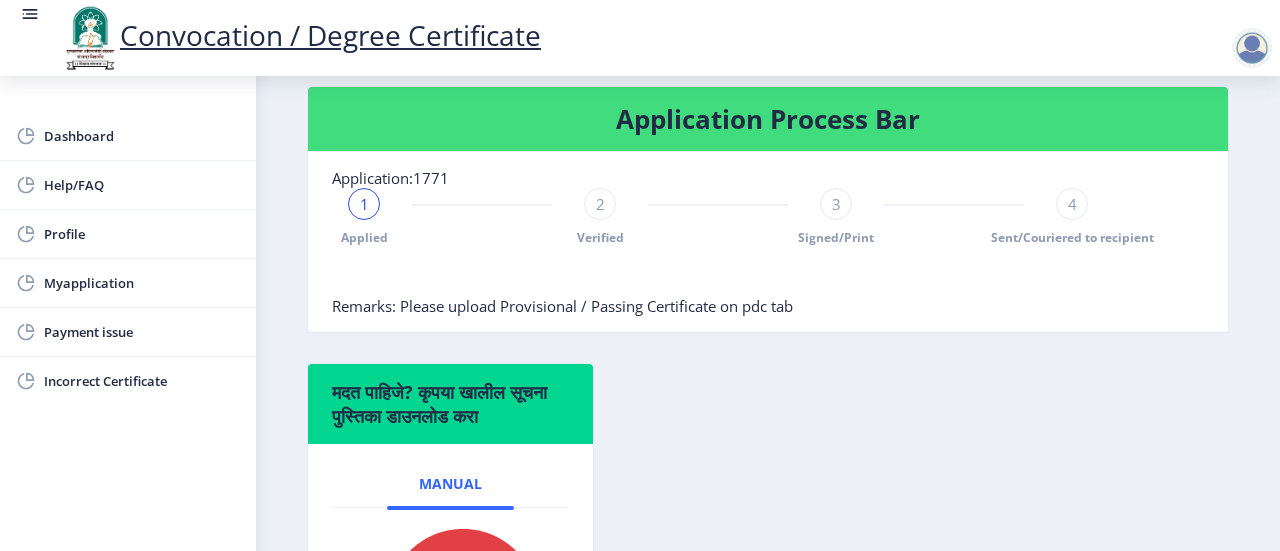 scroll, scrollTop: 472, scrollLeft: 0, axis: vertical 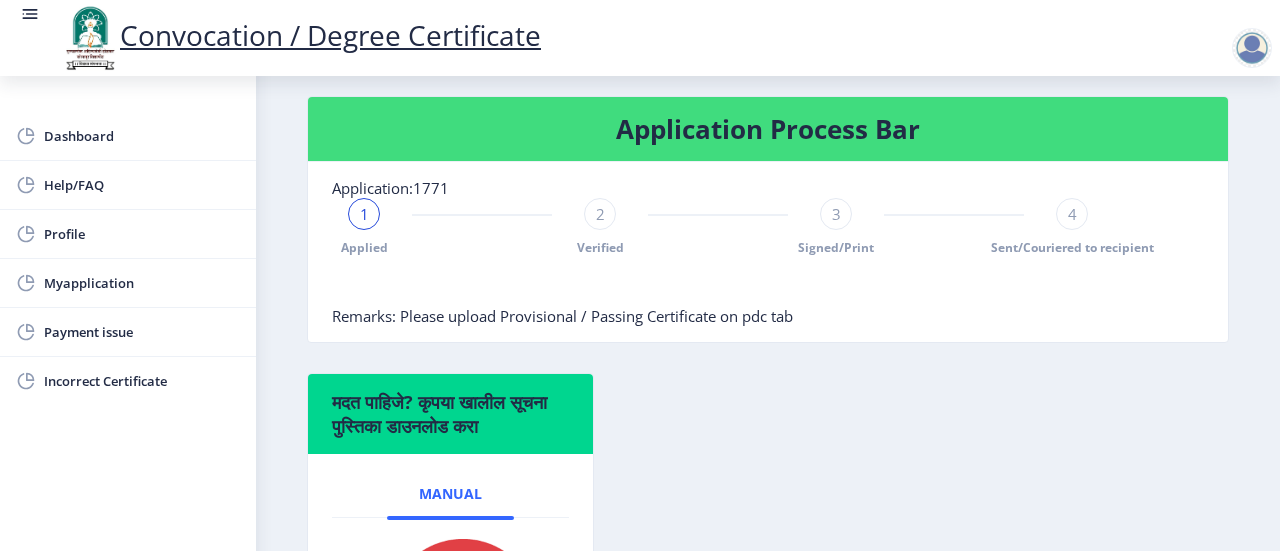 click on "2" 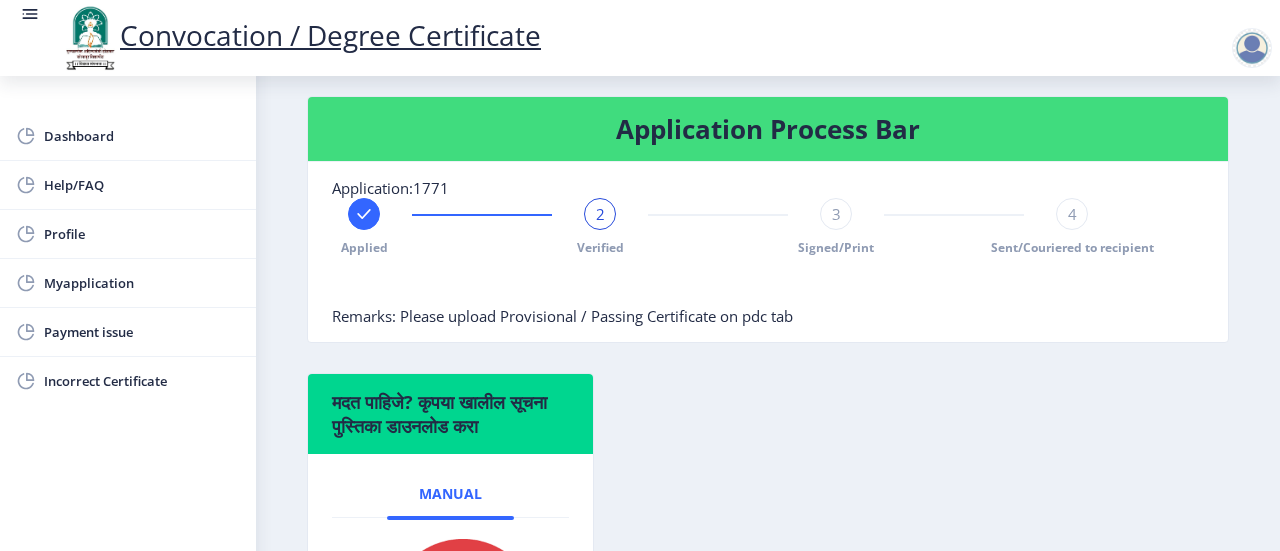 click 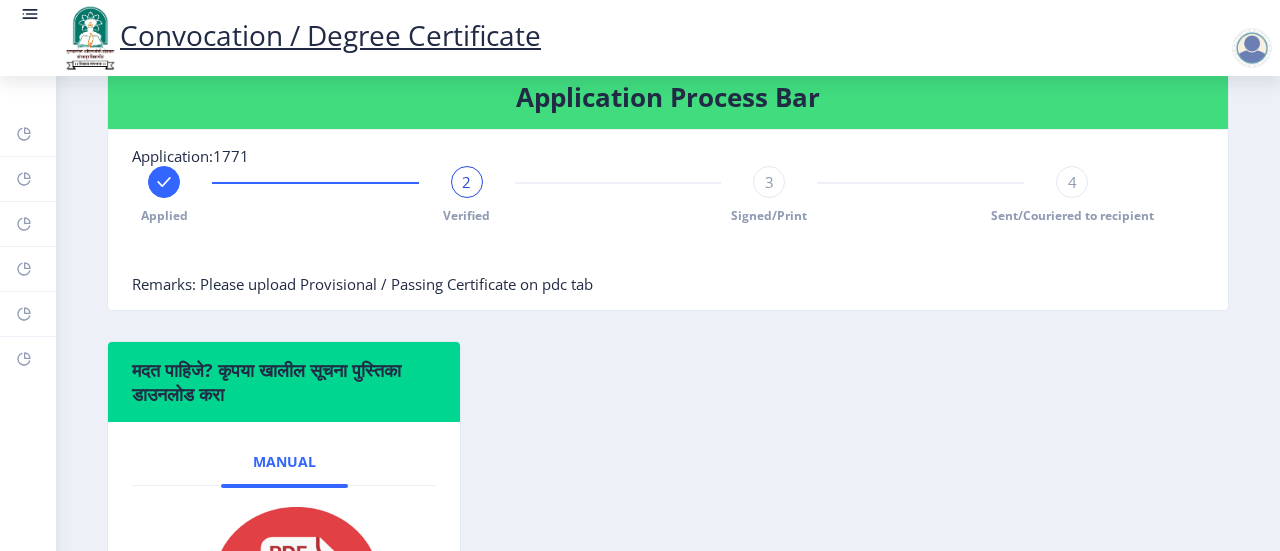 click 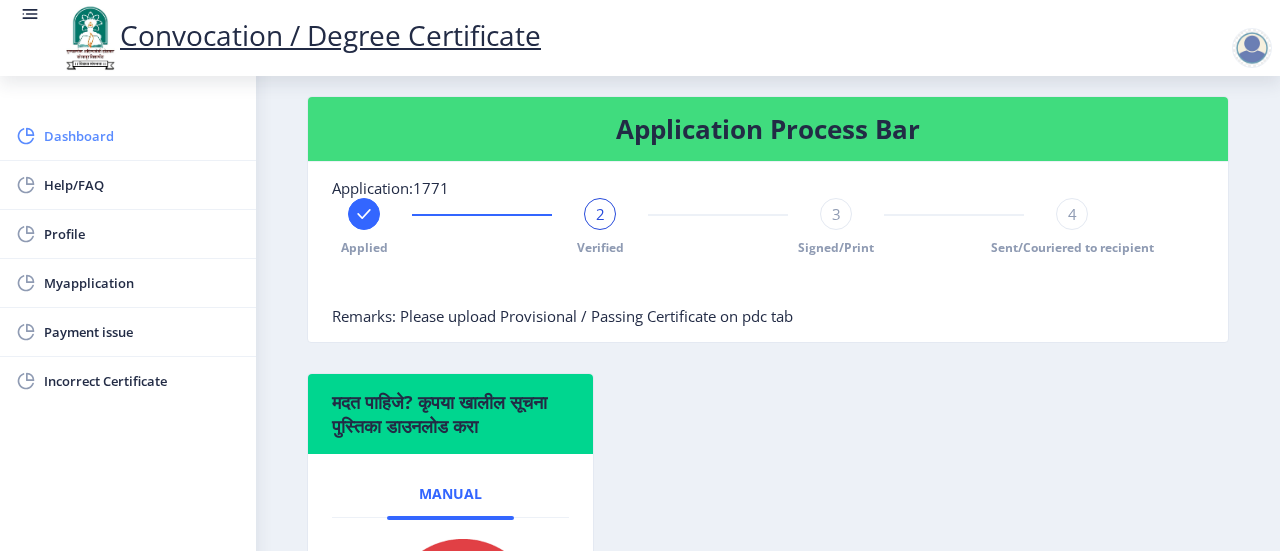 click on "Dashboard" 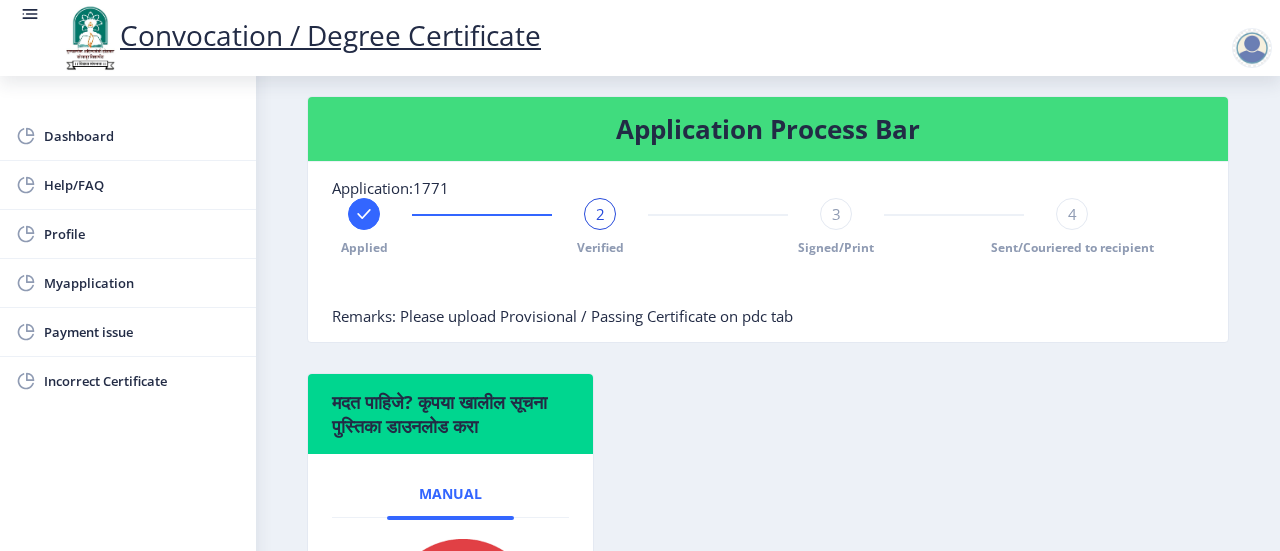 click 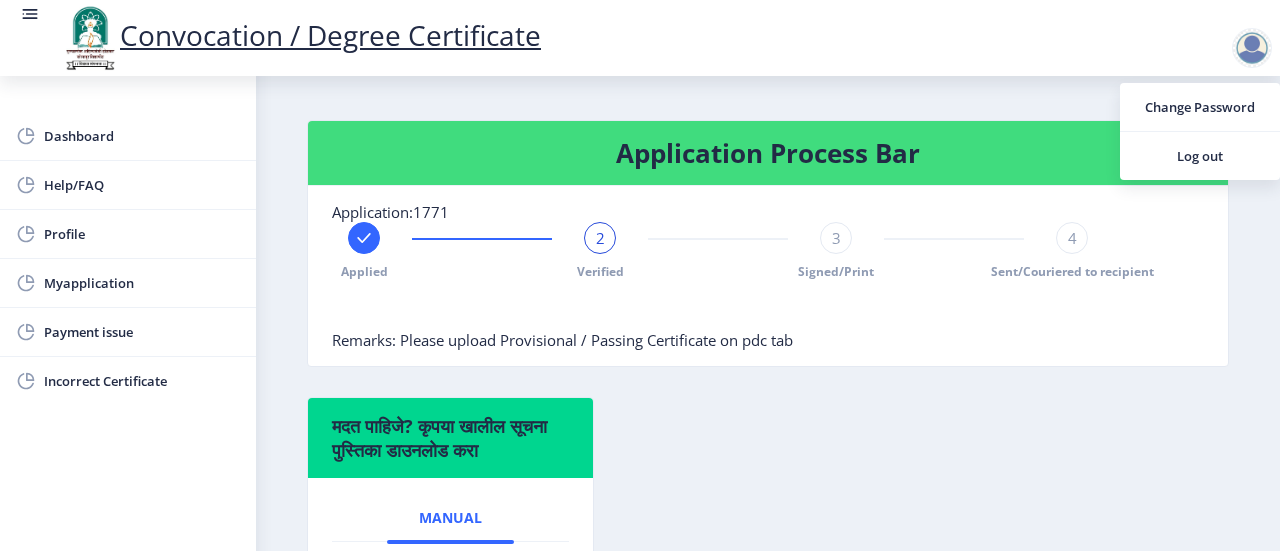 scroll, scrollTop: 582, scrollLeft: 0, axis: vertical 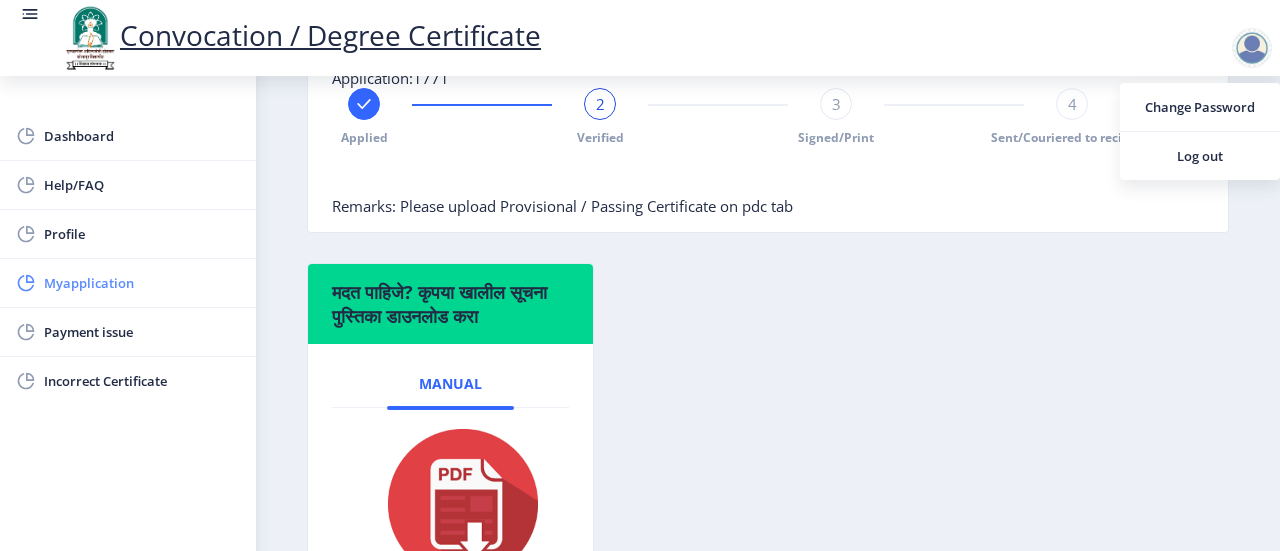 click on "Myapplication" 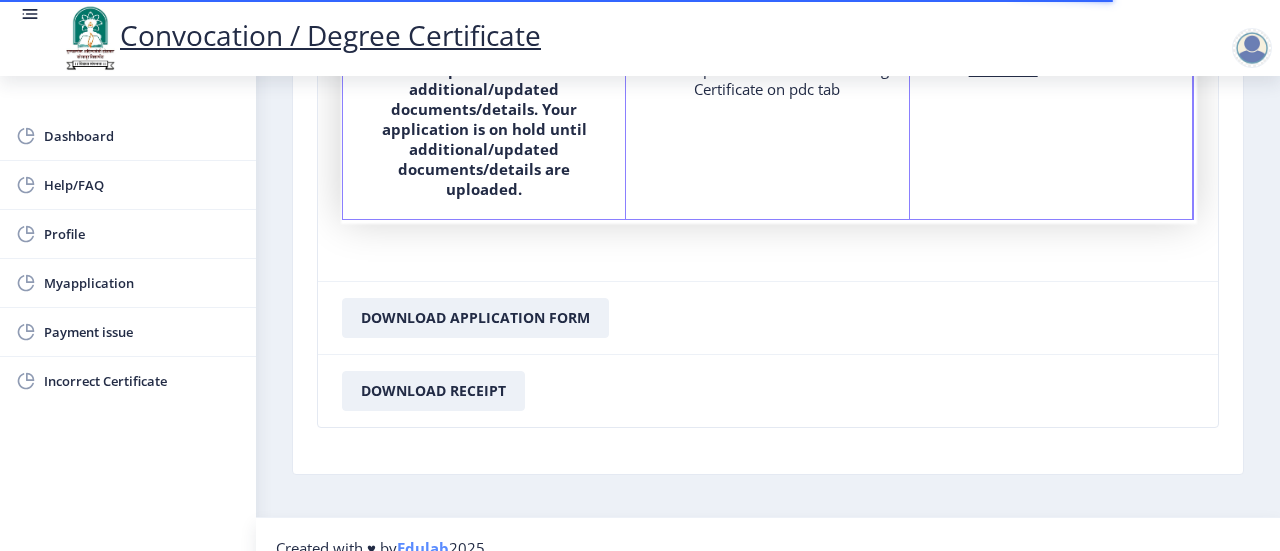 scroll, scrollTop: 300, scrollLeft: 0, axis: vertical 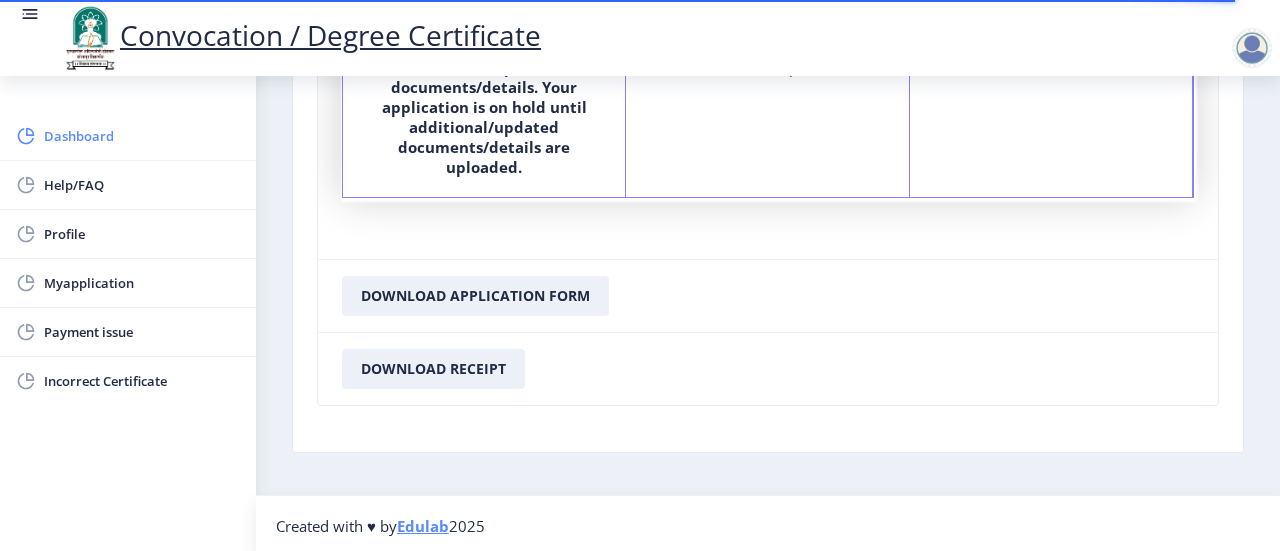 click on "Dashboard" 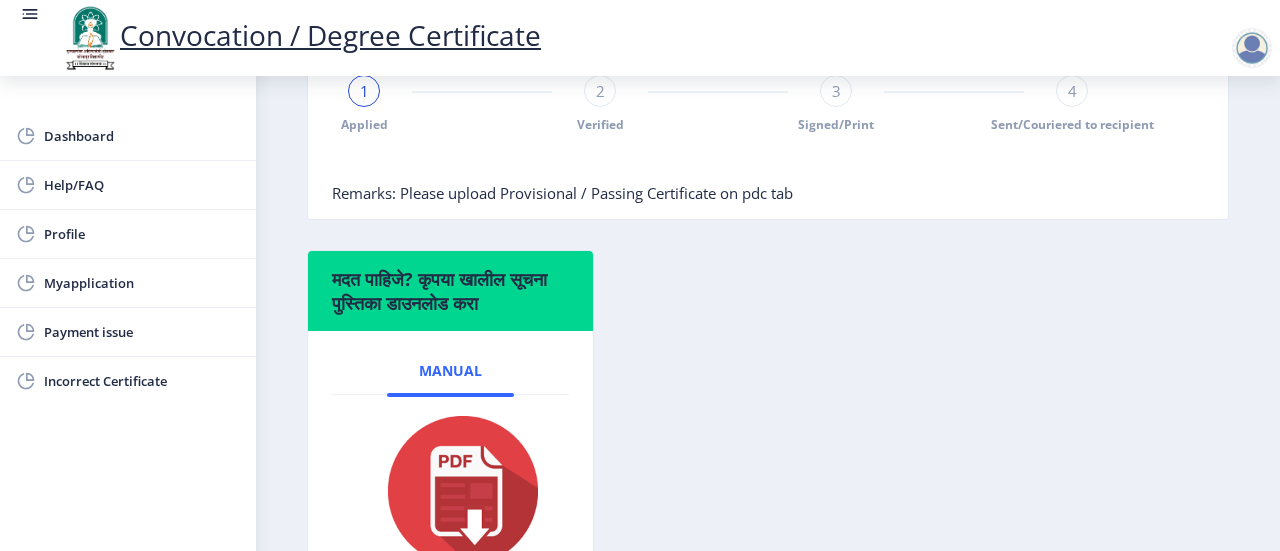 scroll, scrollTop: 719, scrollLeft: 0, axis: vertical 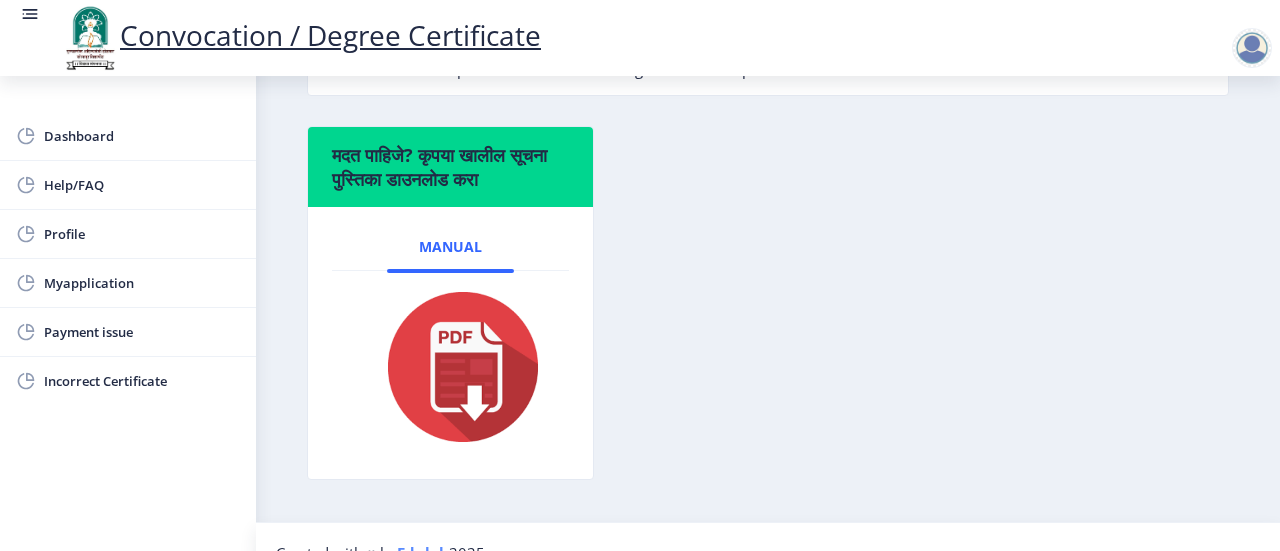 click 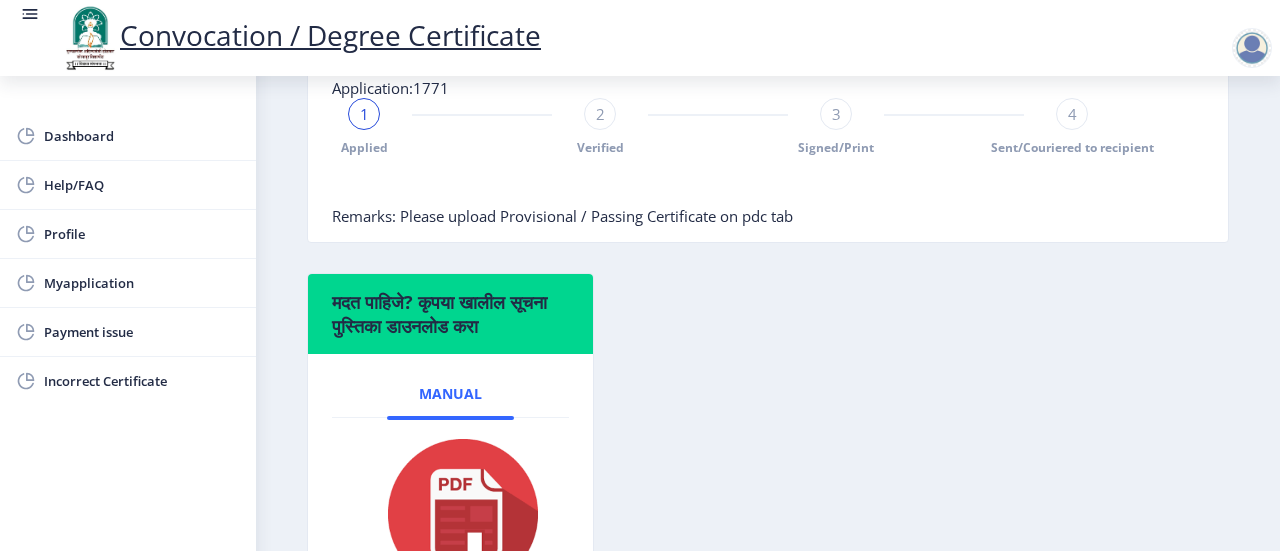 scroll, scrollTop: 635, scrollLeft: 0, axis: vertical 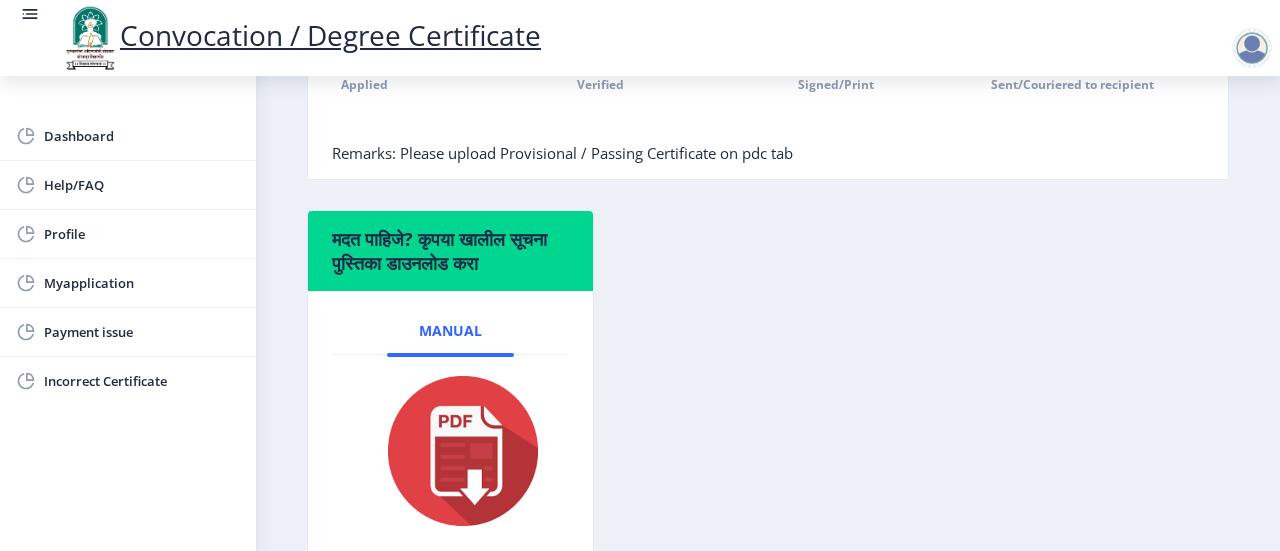 click on "मदत पाहिजे? कृपया खालील सूचना पुस्तिका डाउनलोड करा  Manual" 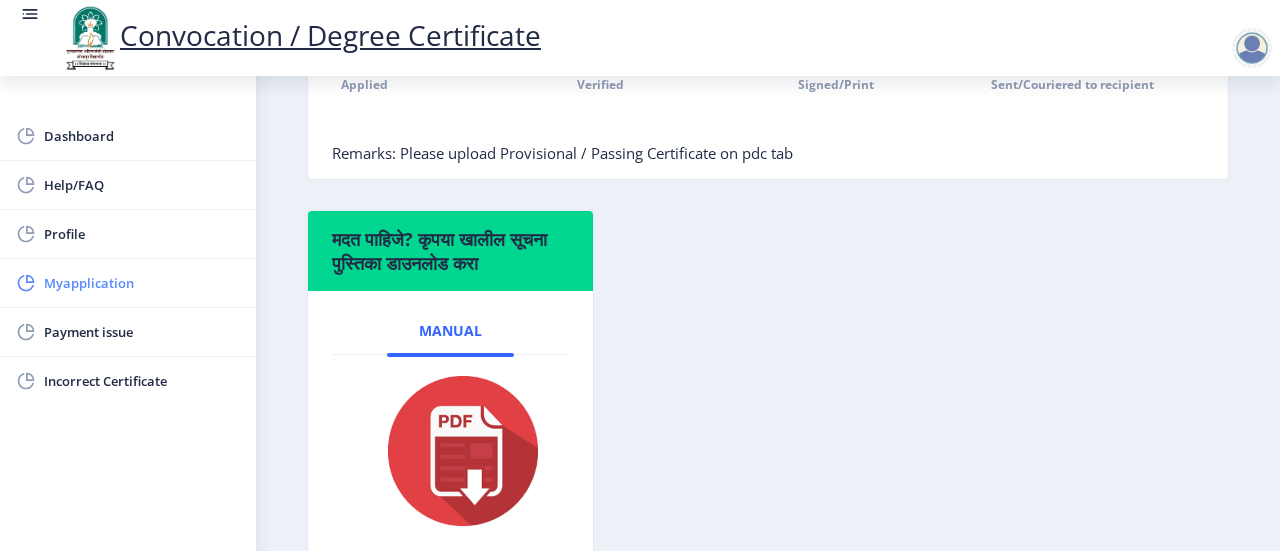 click on "Myapplication" 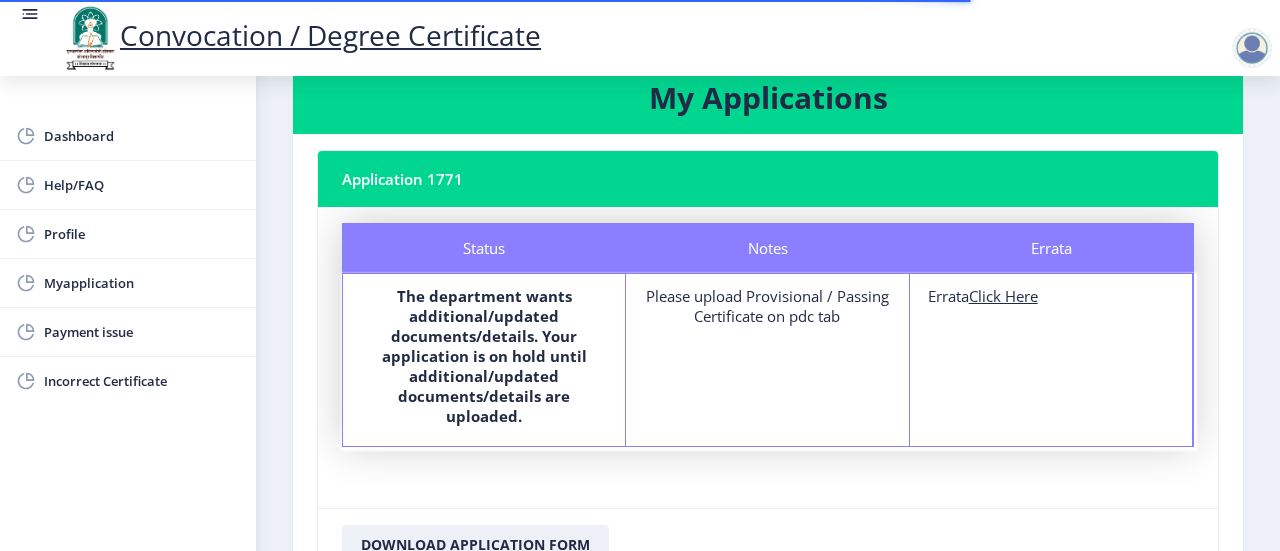 scroll, scrollTop: 46, scrollLeft: 0, axis: vertical 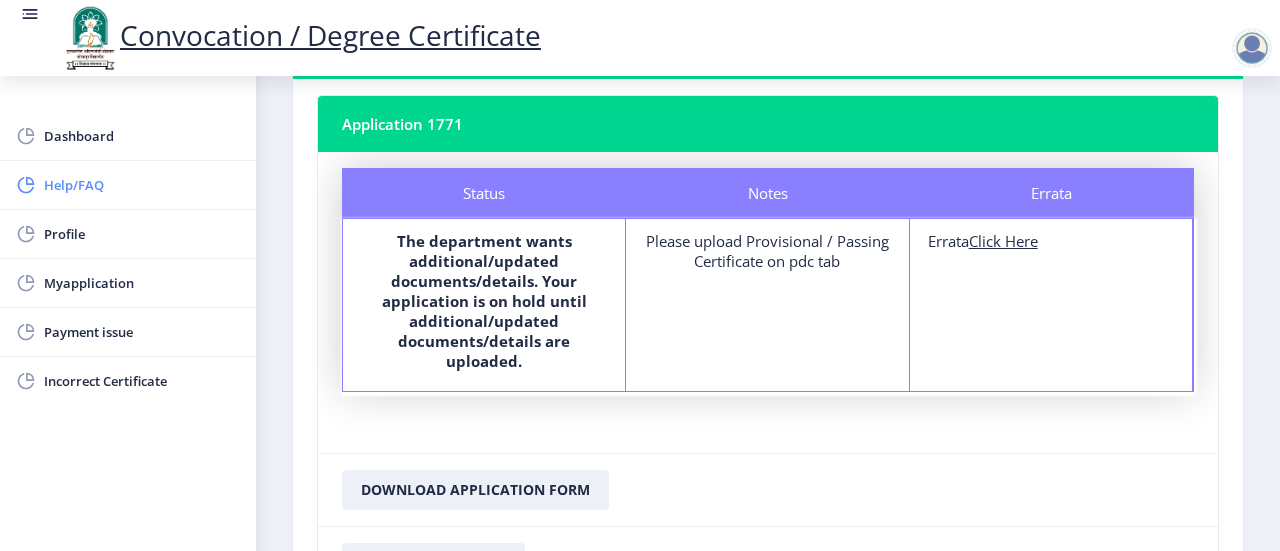 click on "Help/FAQ" 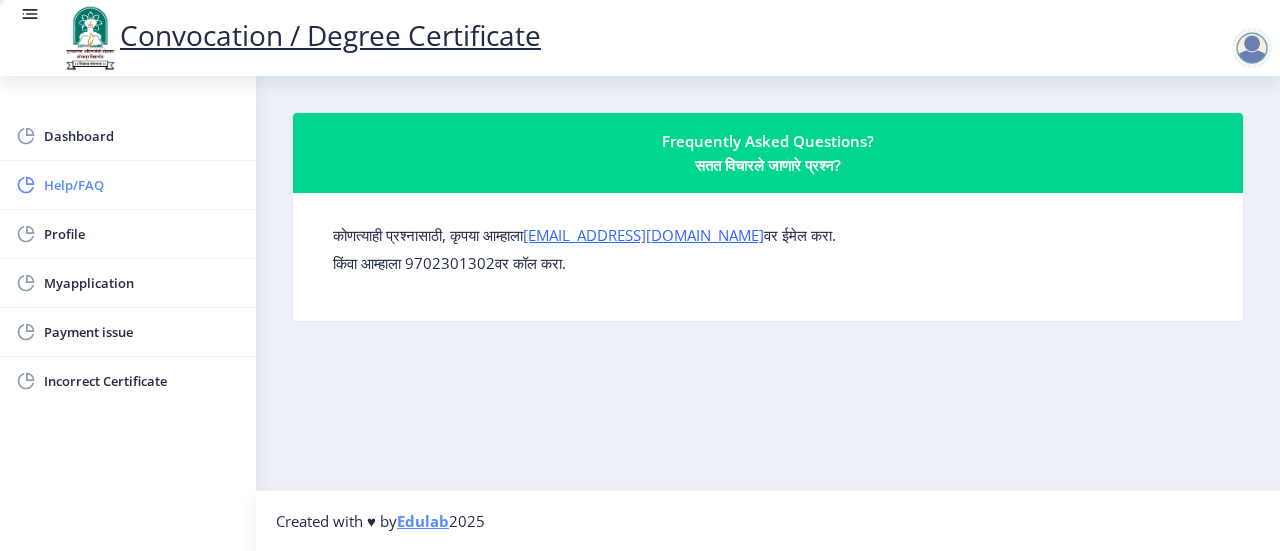 scroll, scrollTop: 0, scrollLeft: 0, axis: both 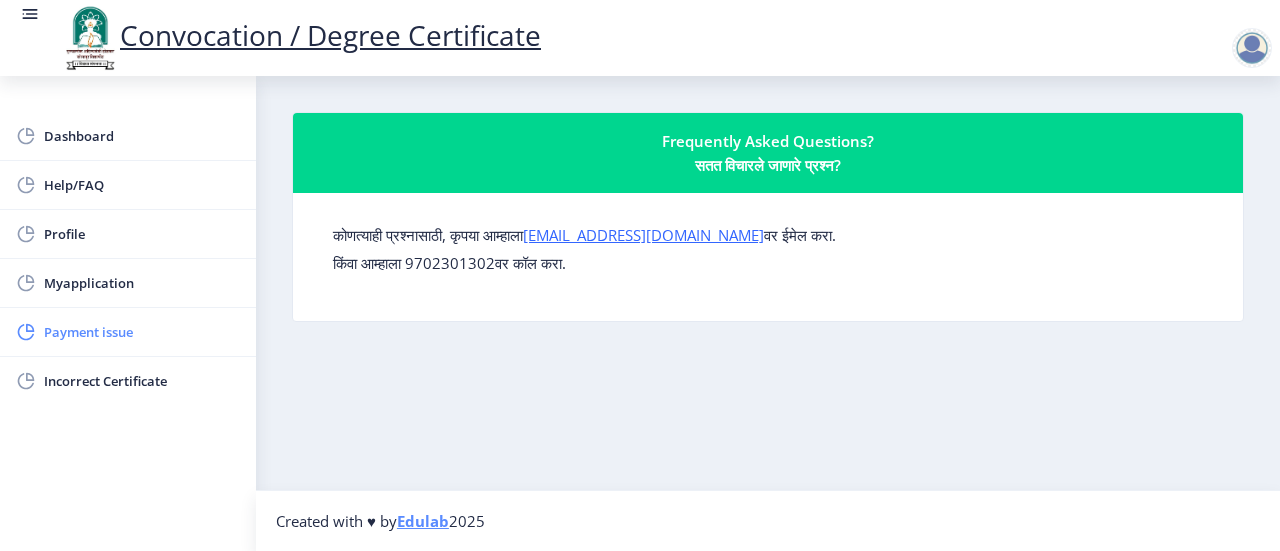 click on "Payment issue" 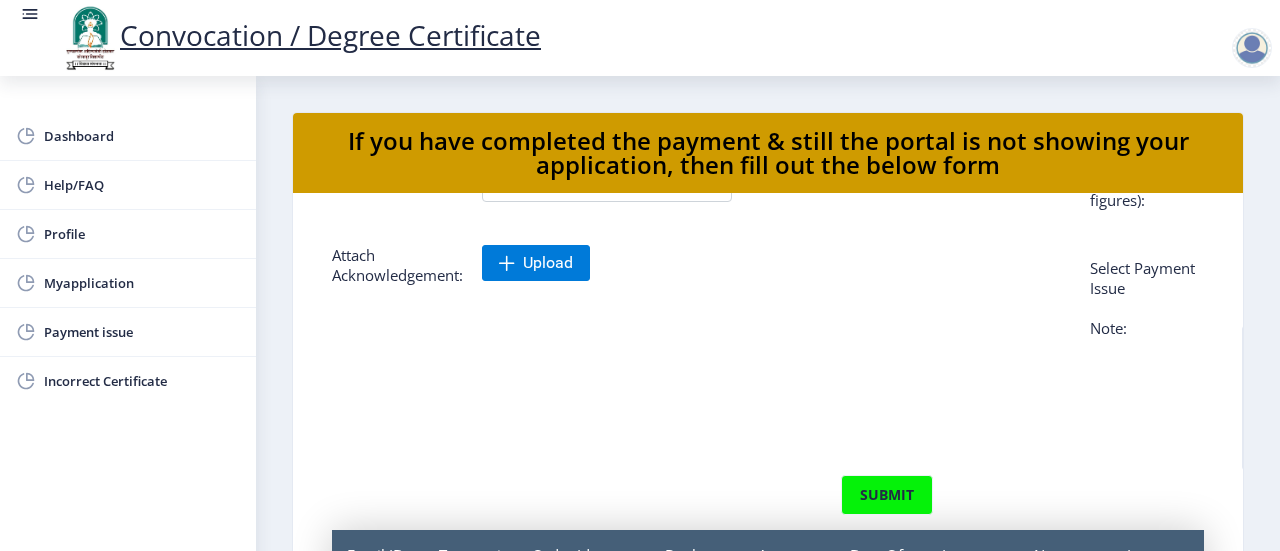 scroll, scrollTop: 0, scrollLeft: 0, axis: both 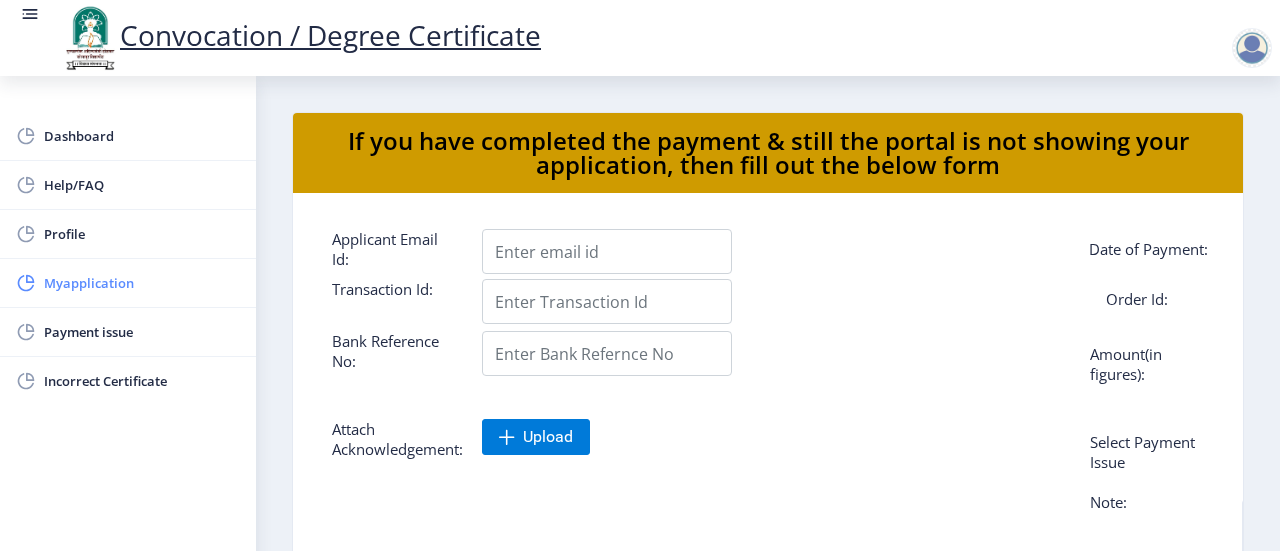 click on "Myapplication" 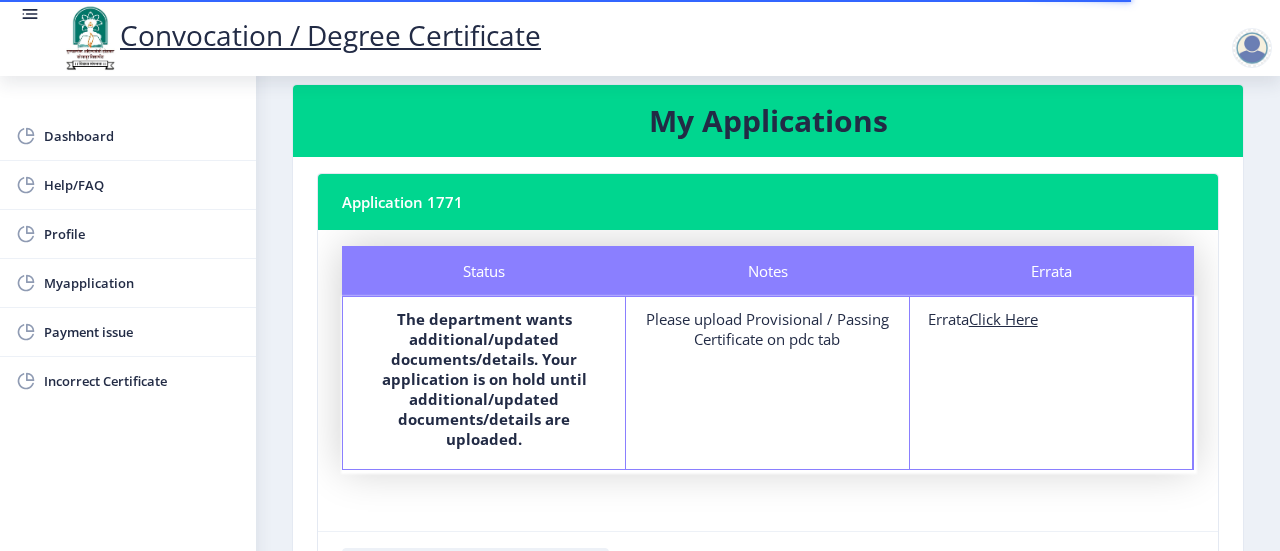 scroll, scrollTop: 22, scrollLeft: 0, axis: vertical 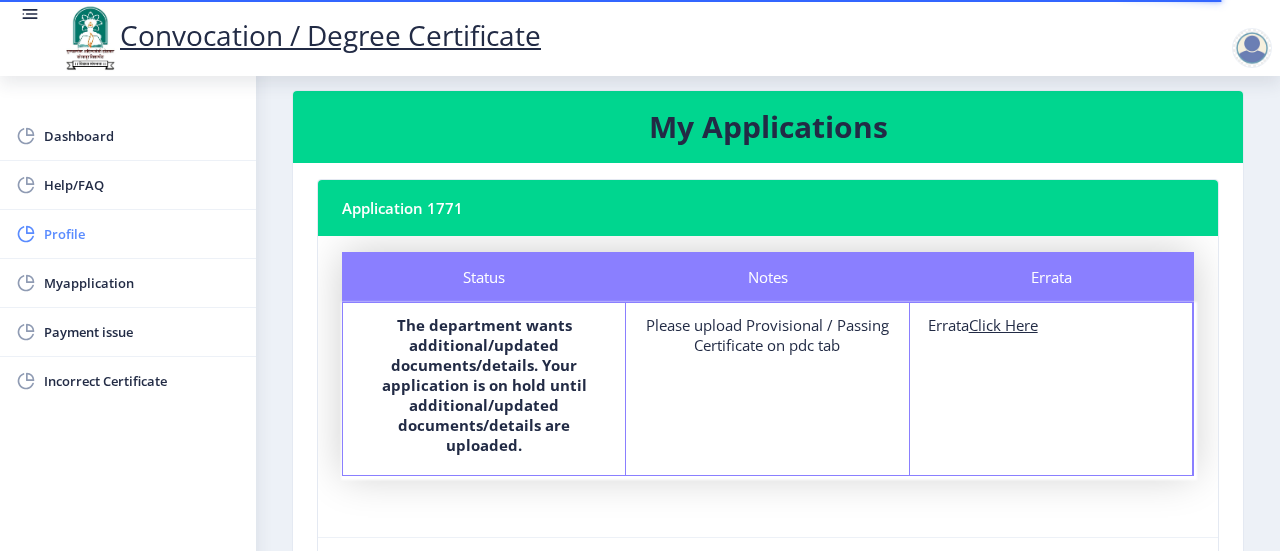 click on "Profile" 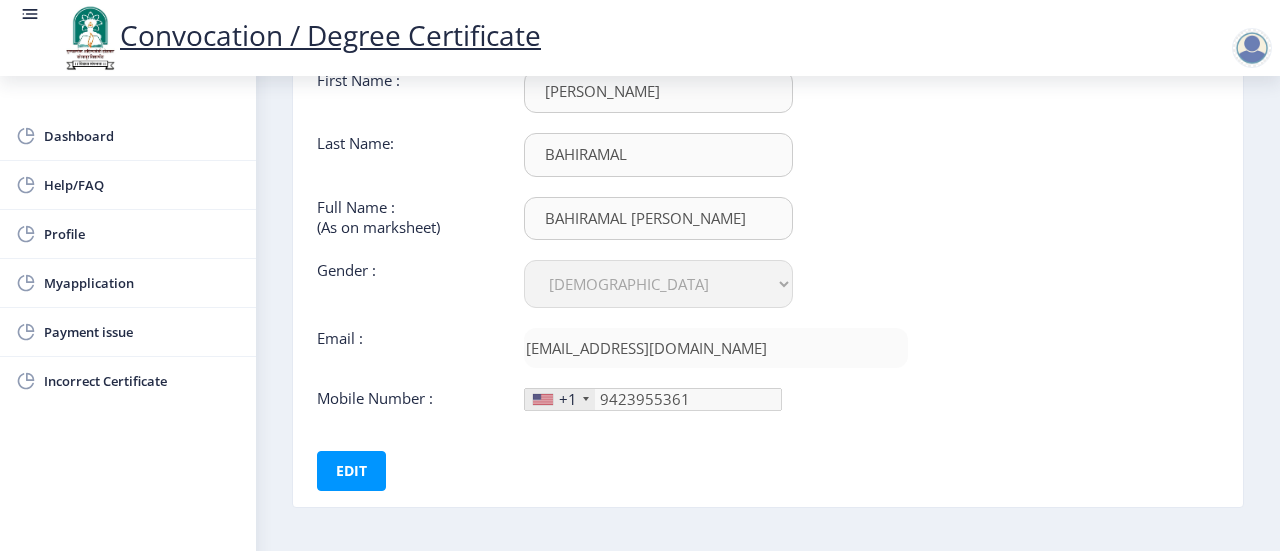 scroll, scrollTop: 187, scrollLeft: 0, axis: vertical 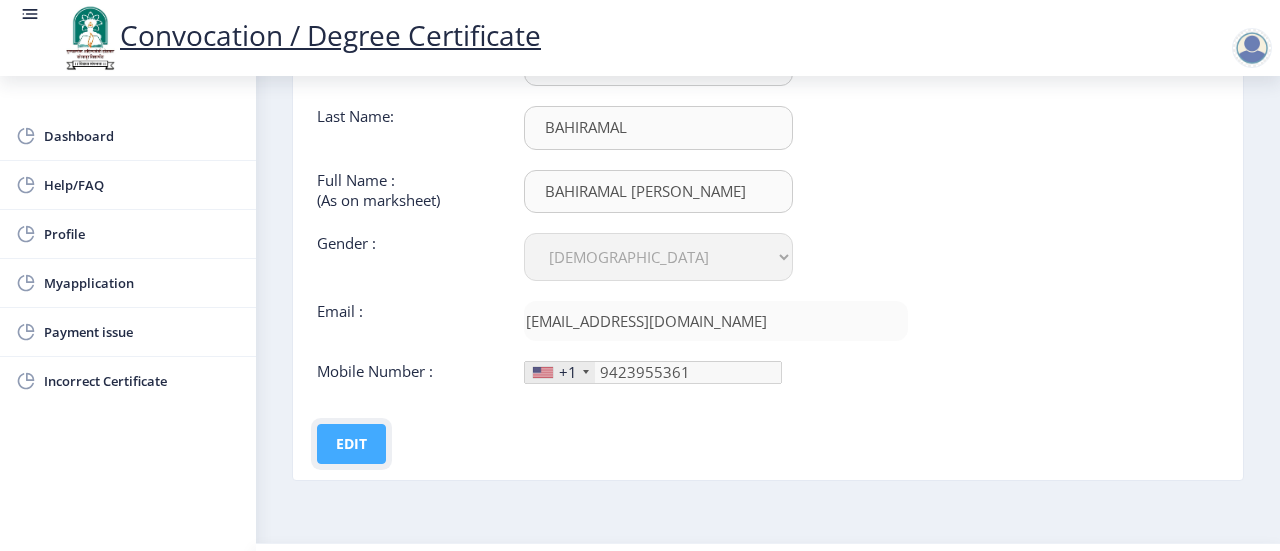 click on "Edit" 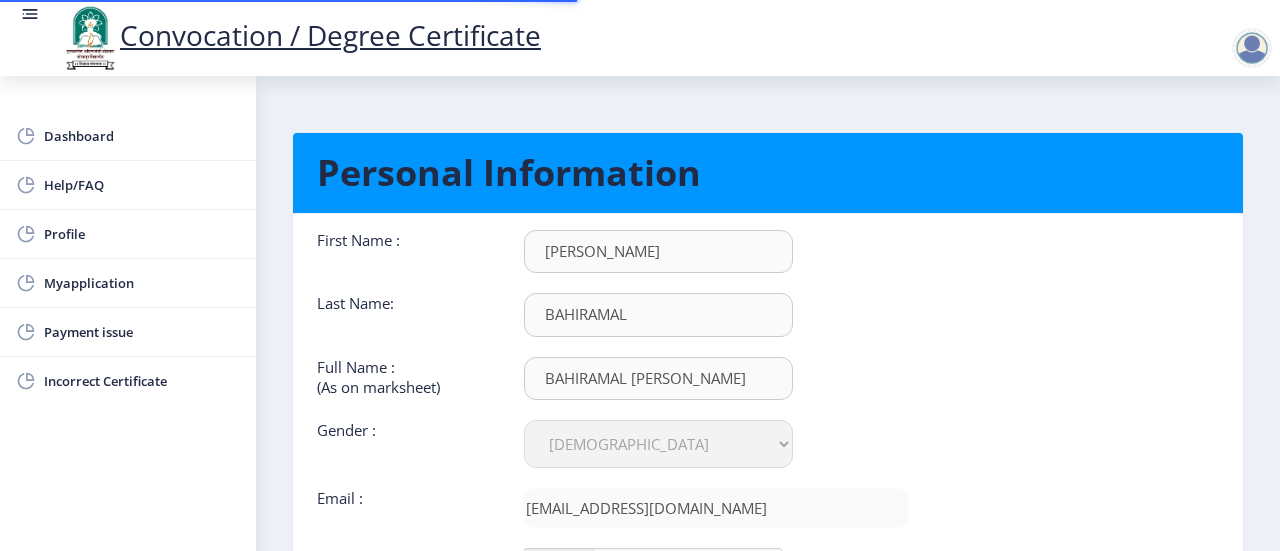 select on "[DEMOGRAPHIC_DATA]" 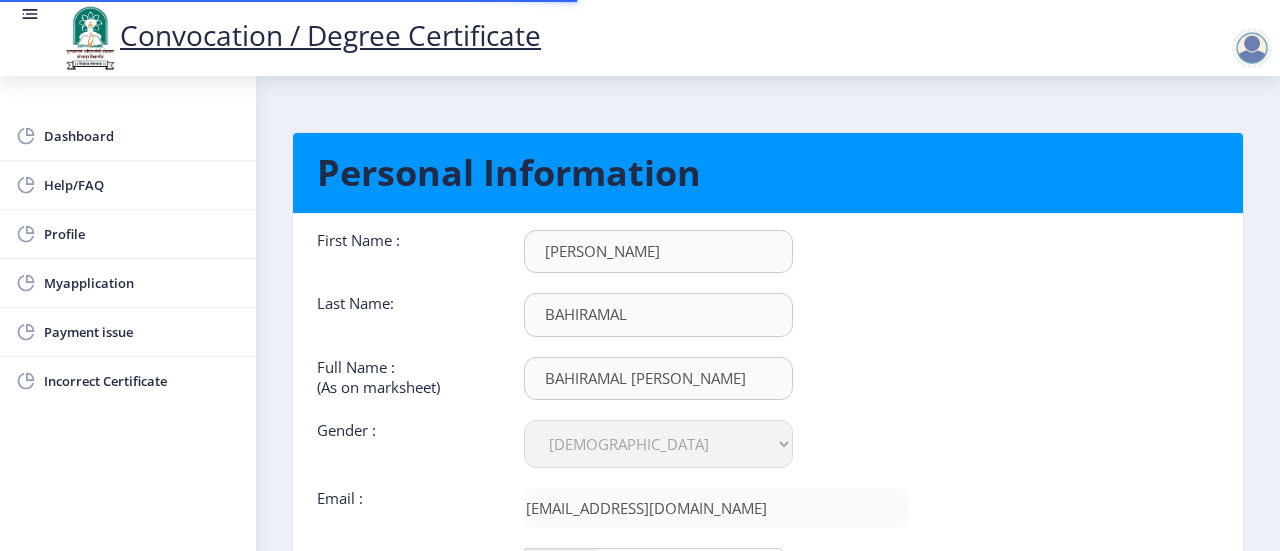 scroll, scrollTop: 0, scrollLeft: 0, axis: both 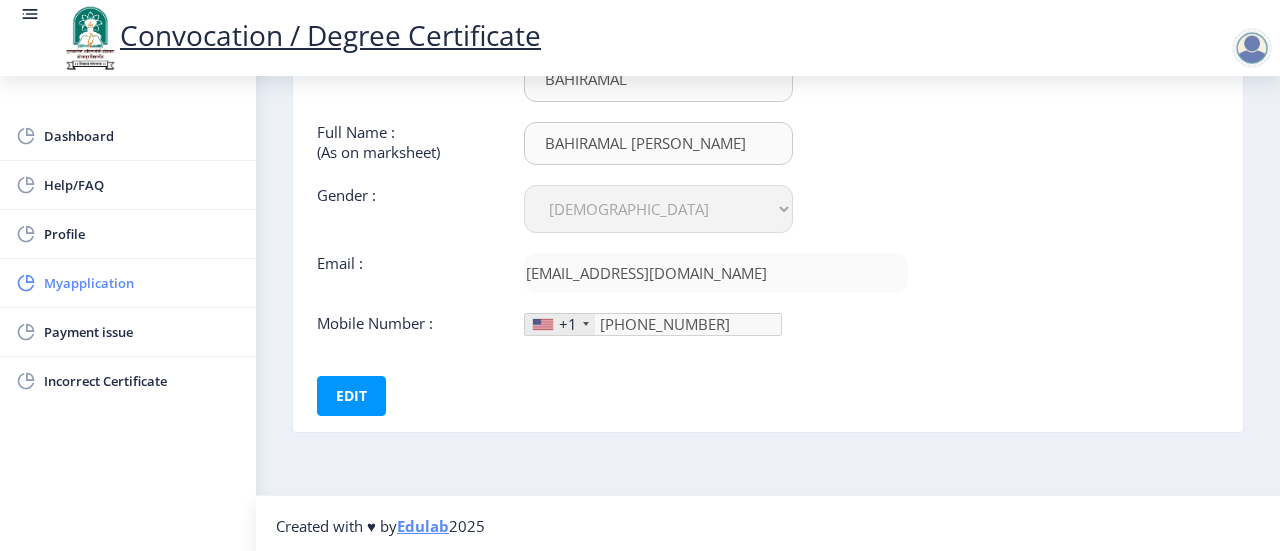 click on "Myapplication" 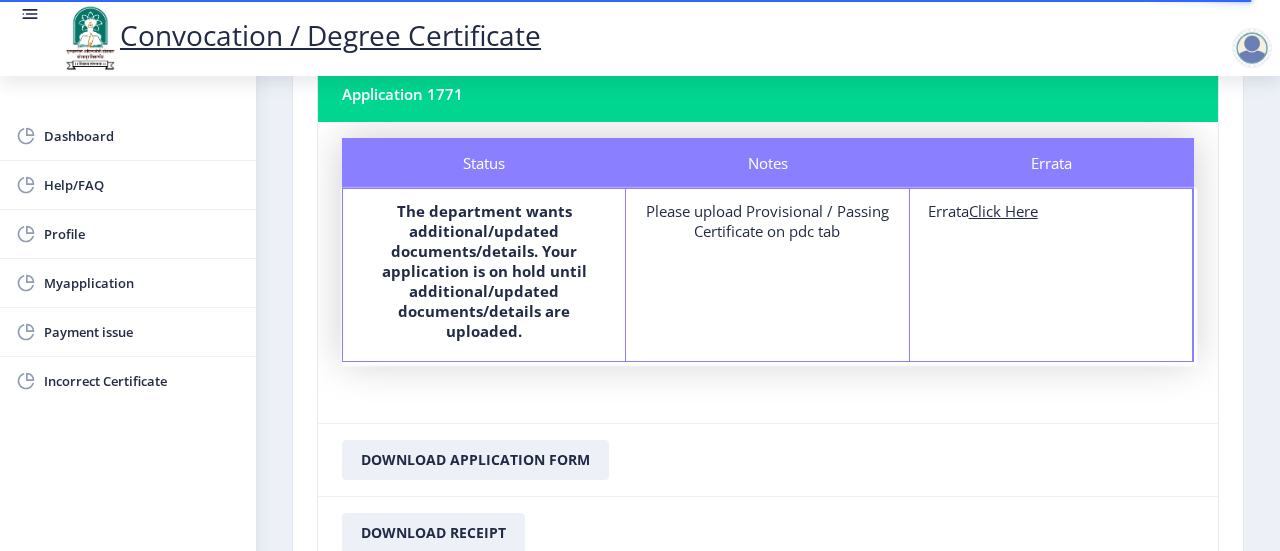 scroll, scrollTop: 134, scrollLeft: 0, axis: vertical 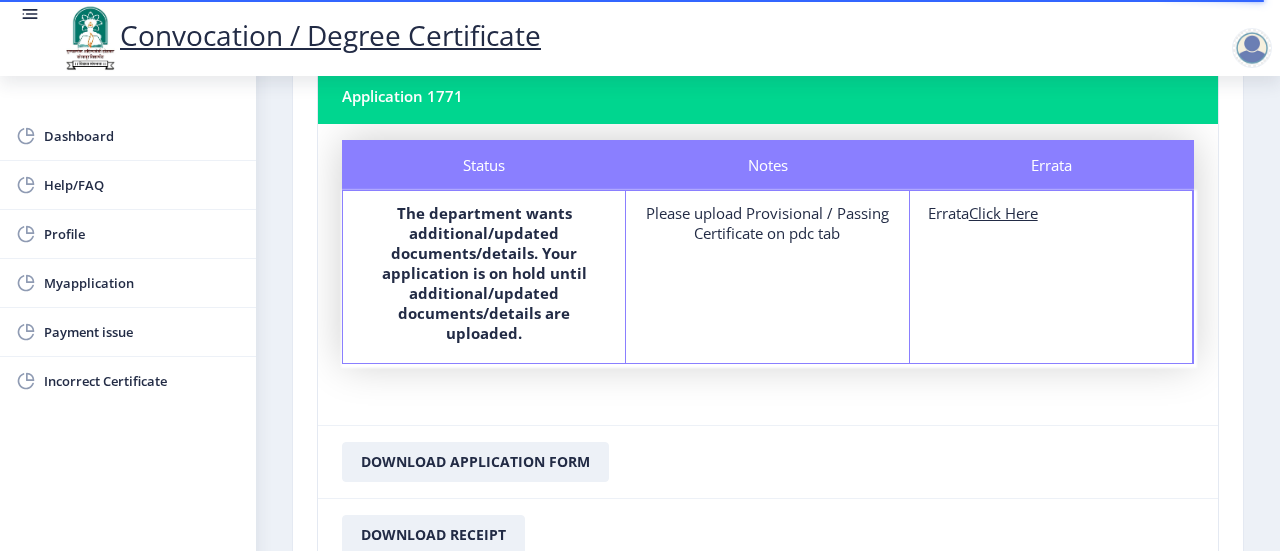 click on "Click Here" 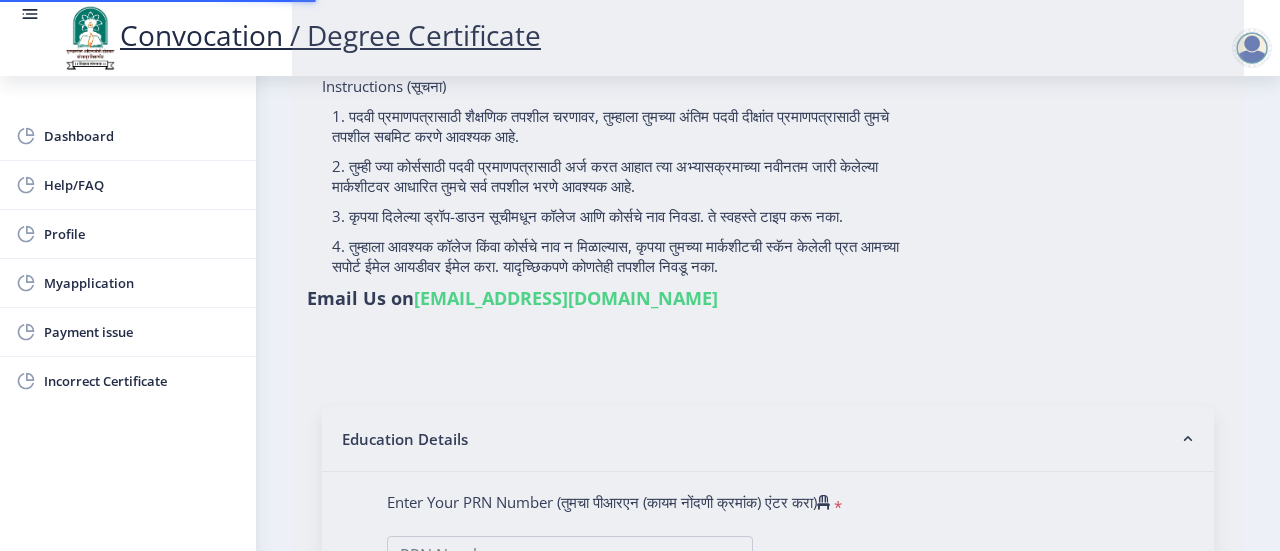 scroll, scrollTop: 0, scrollLeft: 0, axis: both 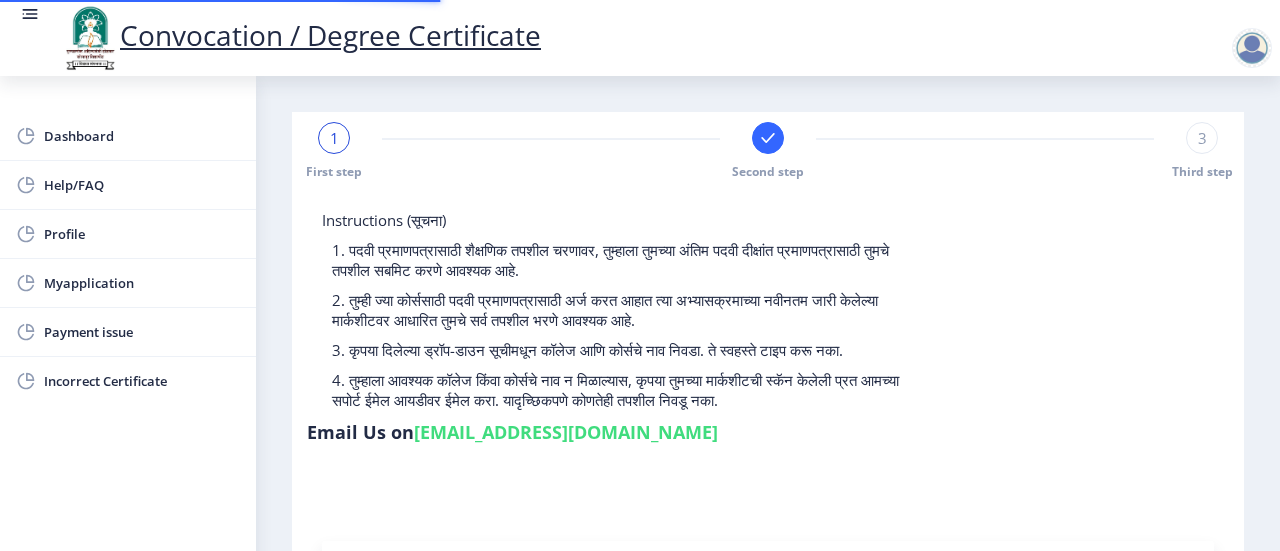 type on "2016032500251614" 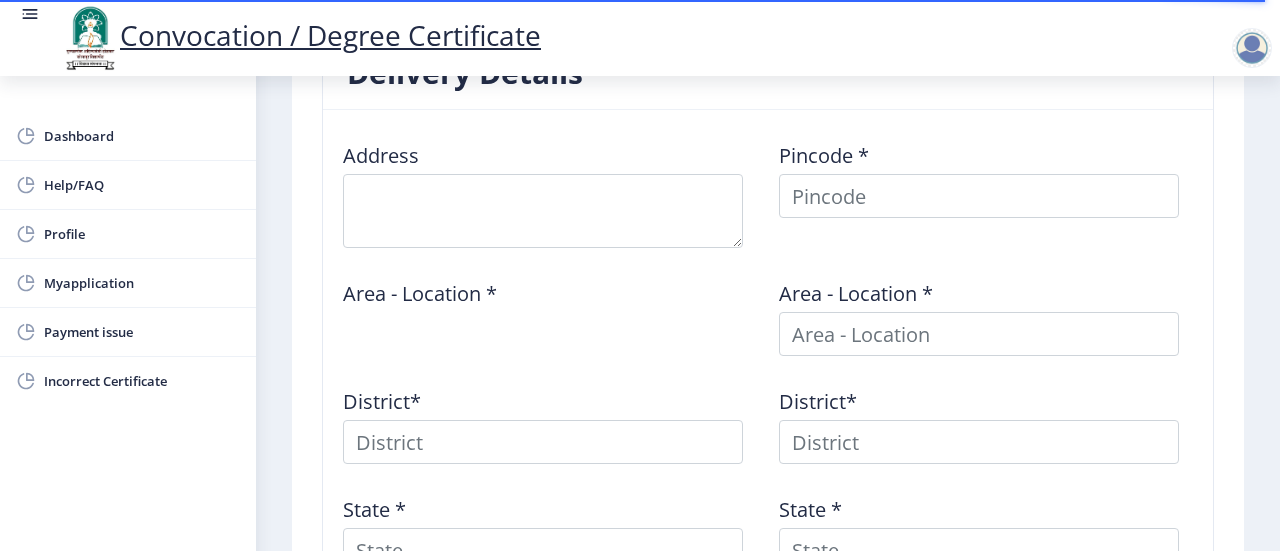 scroll, scrollTop: 1072, scrollLeft: 0, axis: vertical 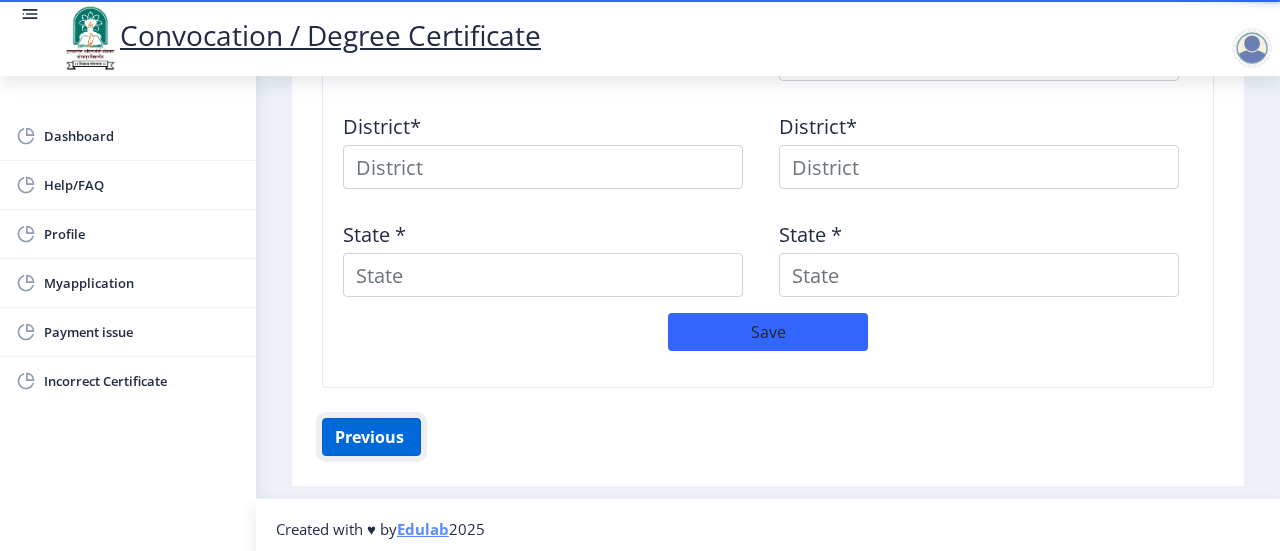 click on "Previous ‍" 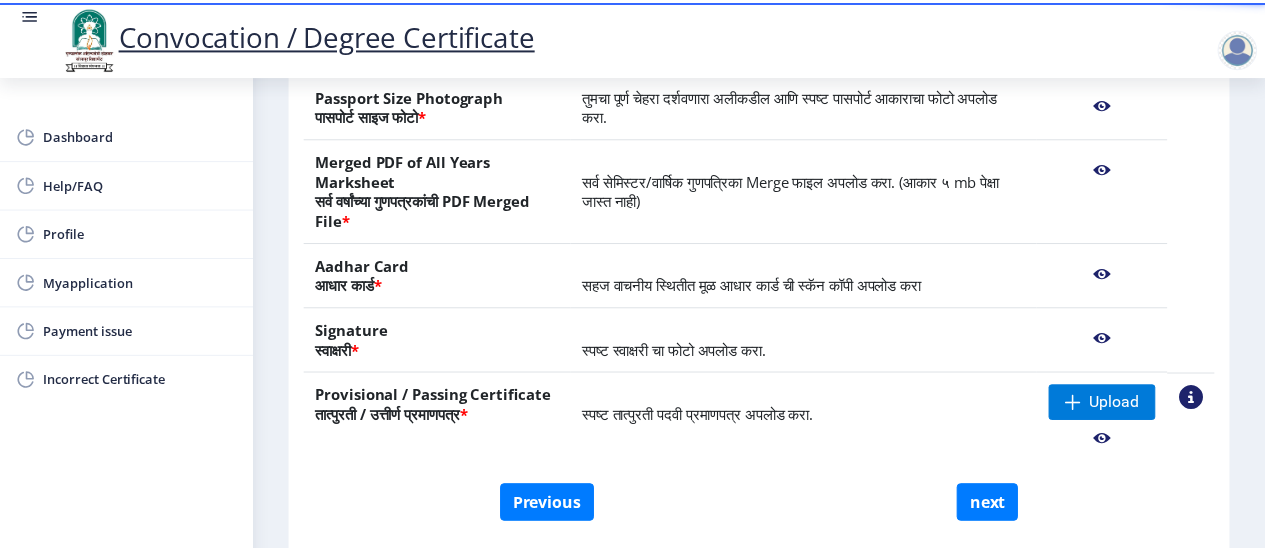 scroll, scrollTop: 436, scrollLeft: 0, axis: vertical 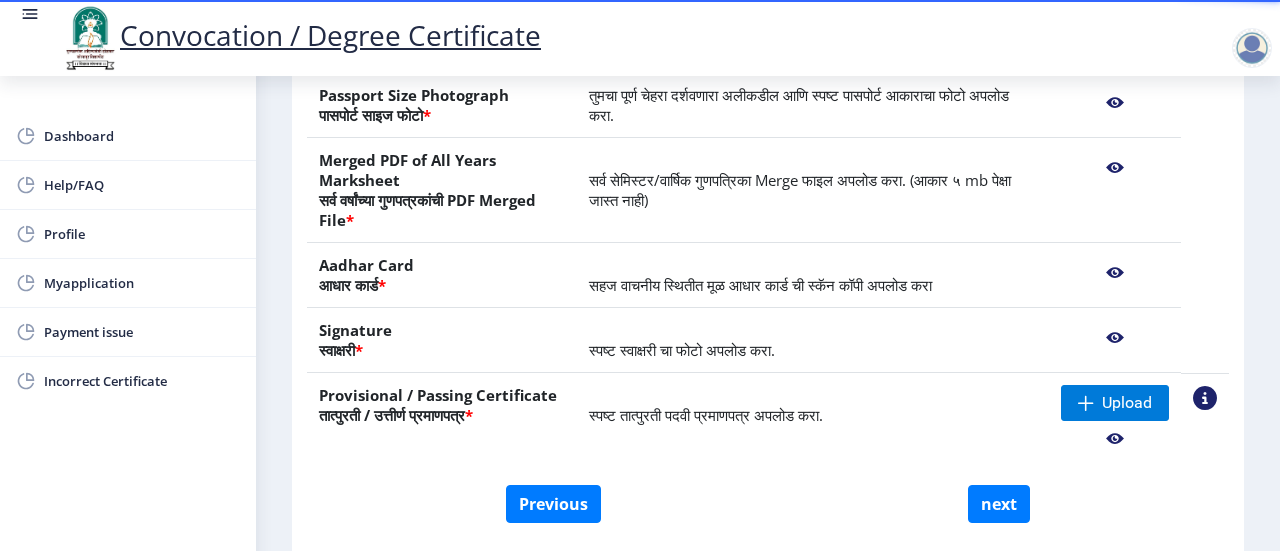 click 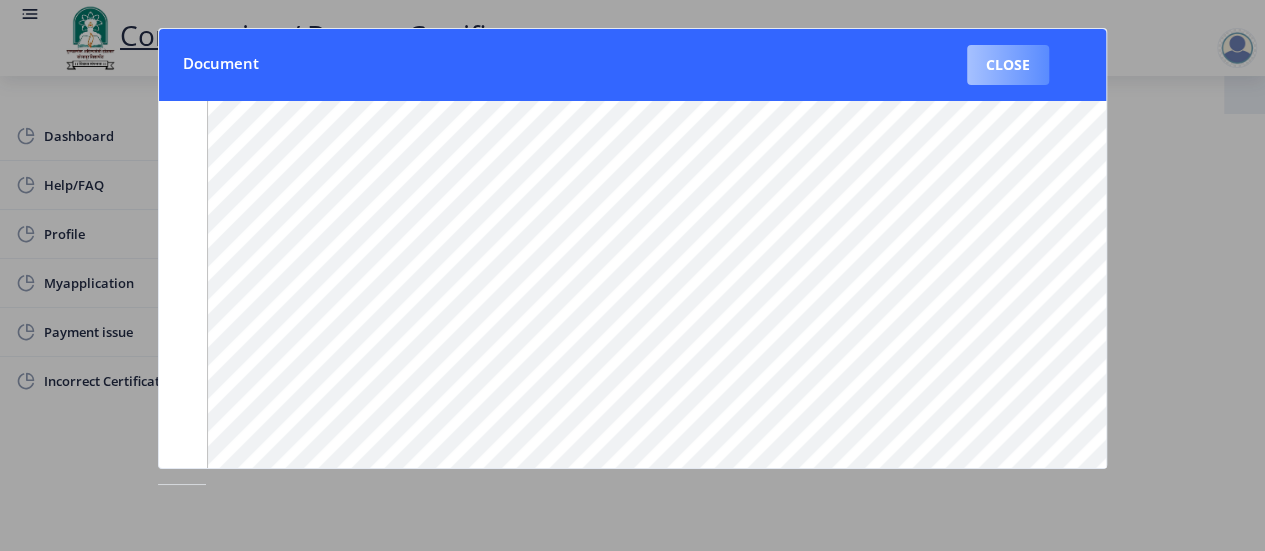 scroll, scrollTop: 0, scrollLeft: 0, axis: both 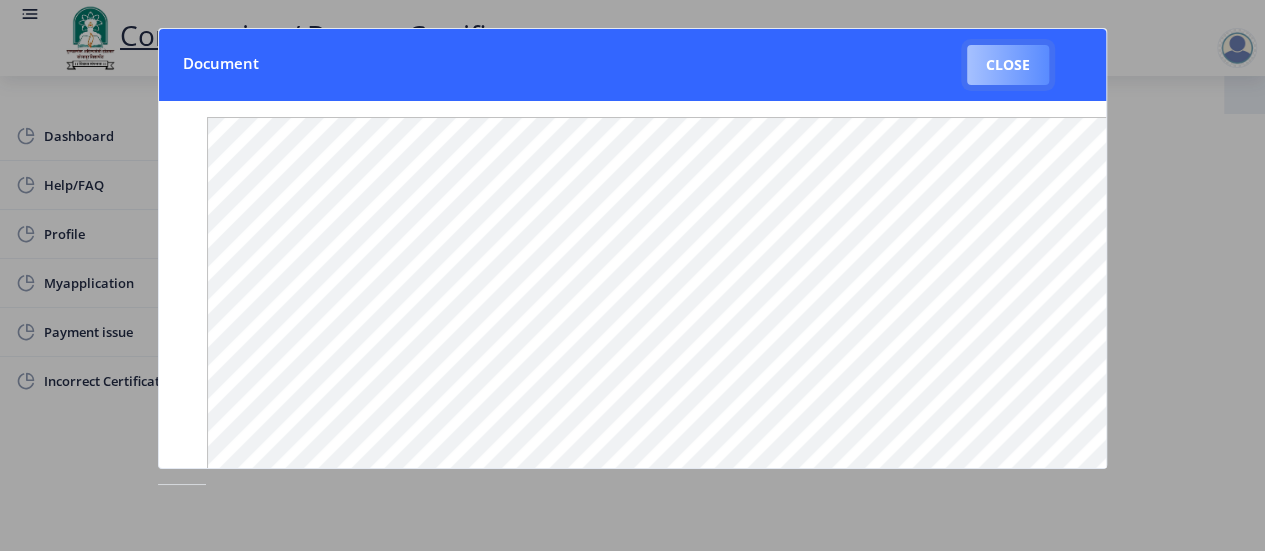 click on "Close" at bounding box center (1008, 65) 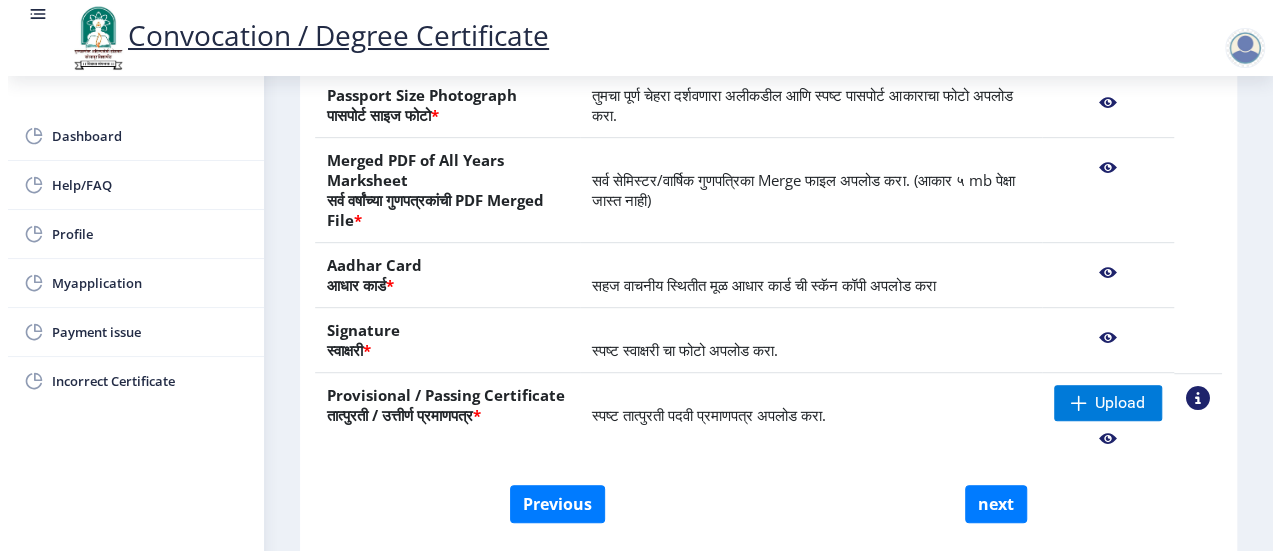 scroll, scrollTop: 280, scrollLeft: 0, axis: vertical 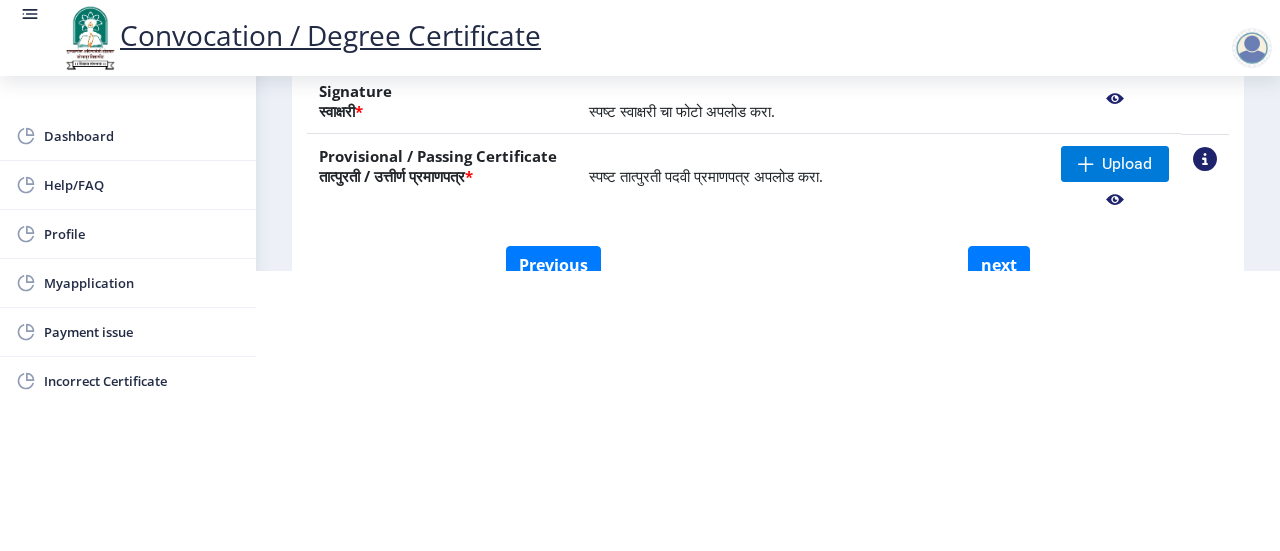 click 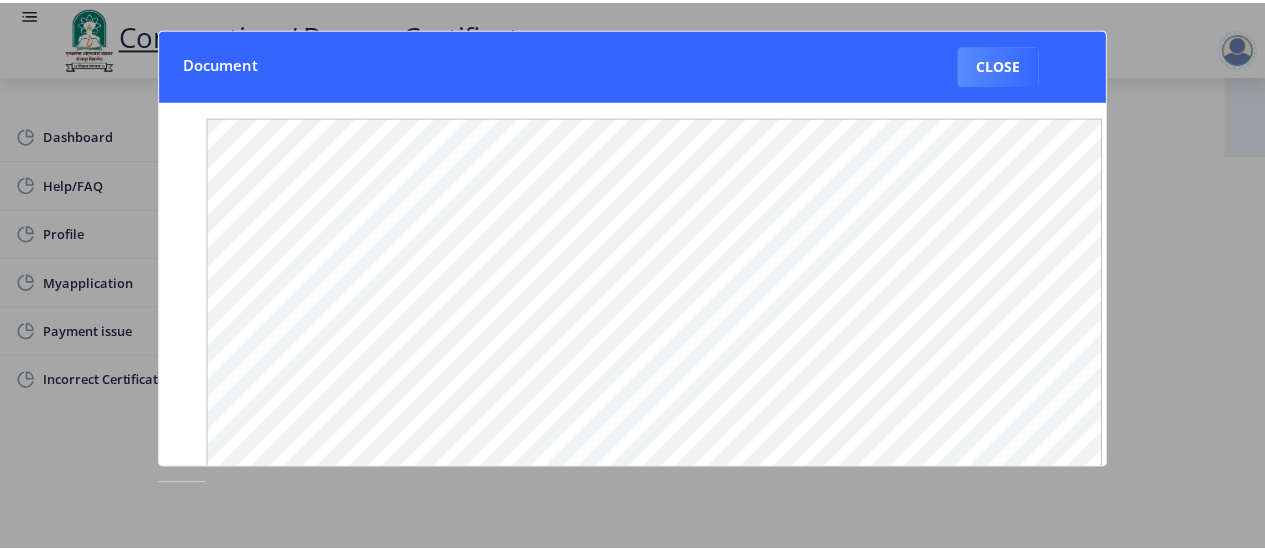 scroll, scrollTop: 0, scrollLeft: 0, axis: both 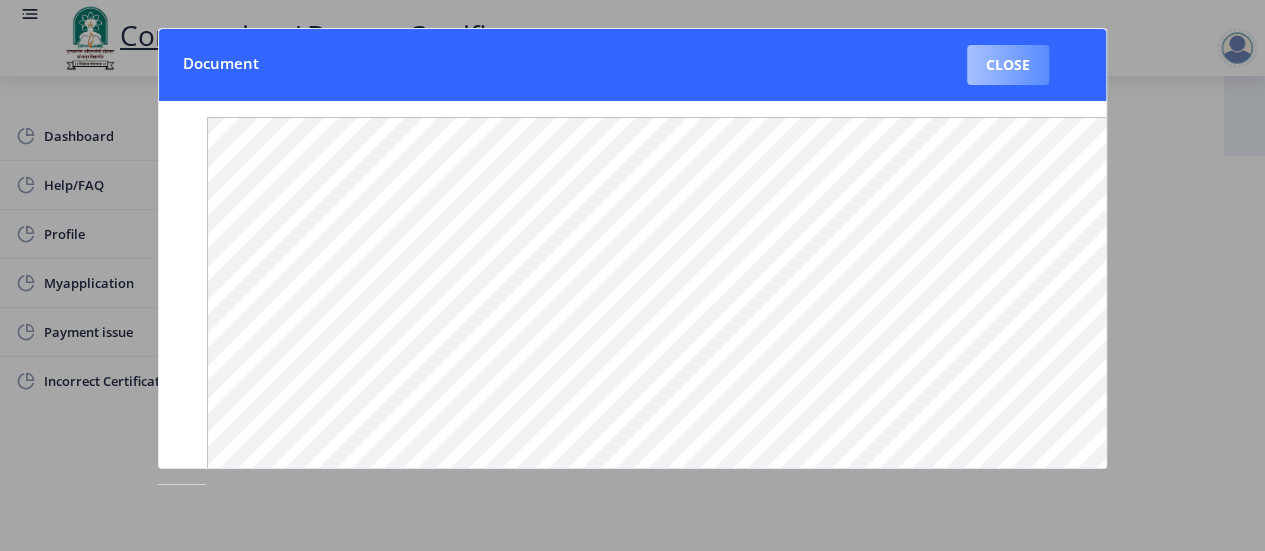 click on "Close" at bounding box center [1008, 65] 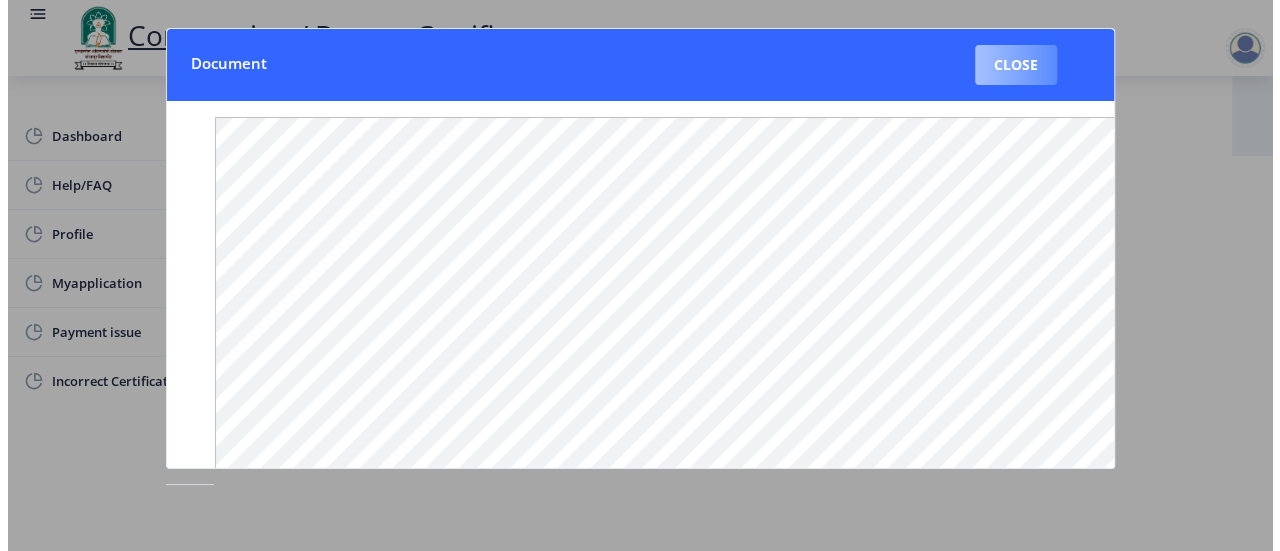 scroll, scrollTop: 280, scrollLeft: 0, axis: vertical 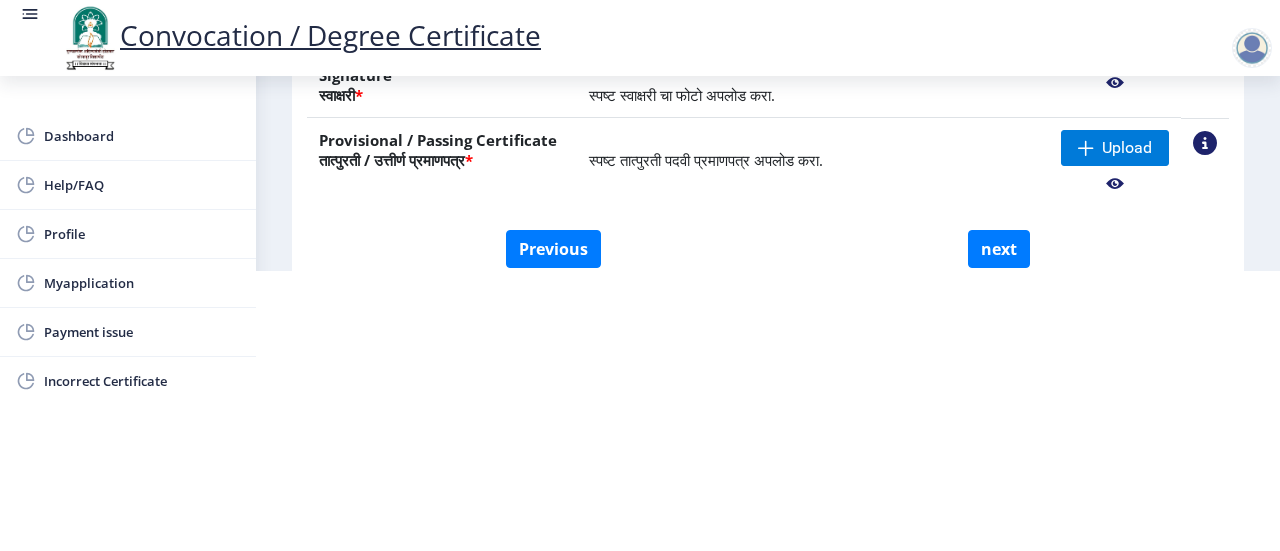click on "Convocation / Degree Certificate Dashboard Help/FAQ Profile Myapplication Payment issue Incorrect Certificate First step 2 Second step Third step Instructions (सूचना) 1. कृपया लक्षात घ्या की तुम्हाला मूळ दस्तऐवजांच्या स्कॅन केलेल्या प्रती योग्य स्वरूपात आणि सरळ स्थितीत अपलोड कराव्या लागतील.  2. प्रत्येक दस्तऐवज स्वतंत्रपणे एक एक करून अपलोड करा आणि कृपया लक्षात ठेवा कि फाइलचा आकार 5MB (35mm X 45mm) पेक्षा जास्त नसावा. (दस्तऐवज एकाच फाईलमध्ये विलीन करू नका.)  Need Help? Email Us on   [EMAIL_ADDRESS][DOMAIN_NAME] File Name Description Action * * * * * next" at bounding box center (640, -5) 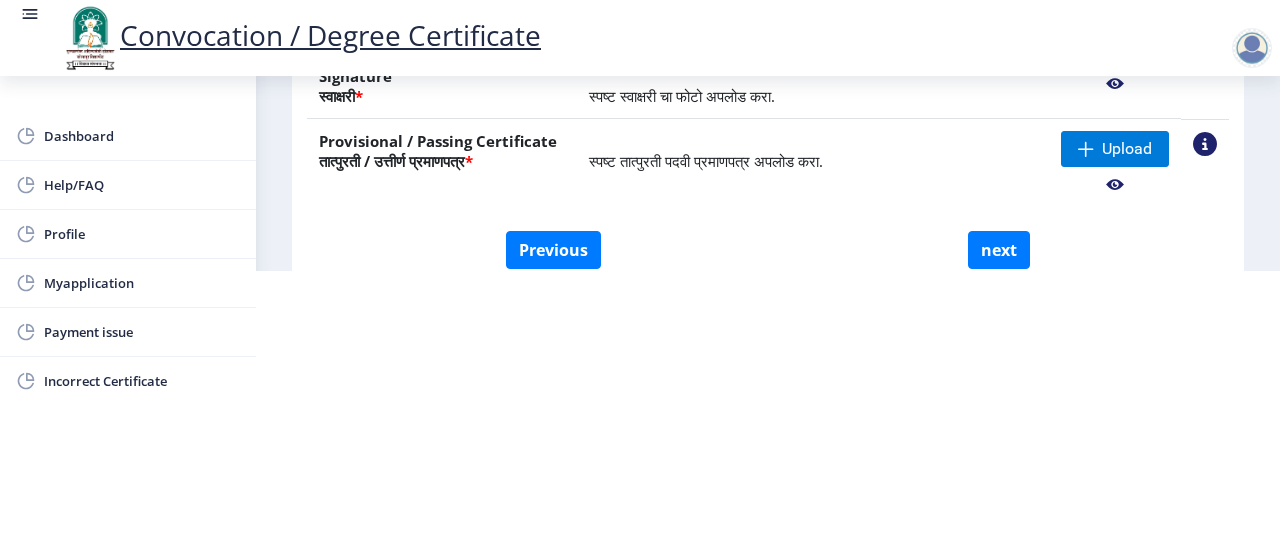scroll, scrollTop: 411, scrollLeft: 0, axis: vertical 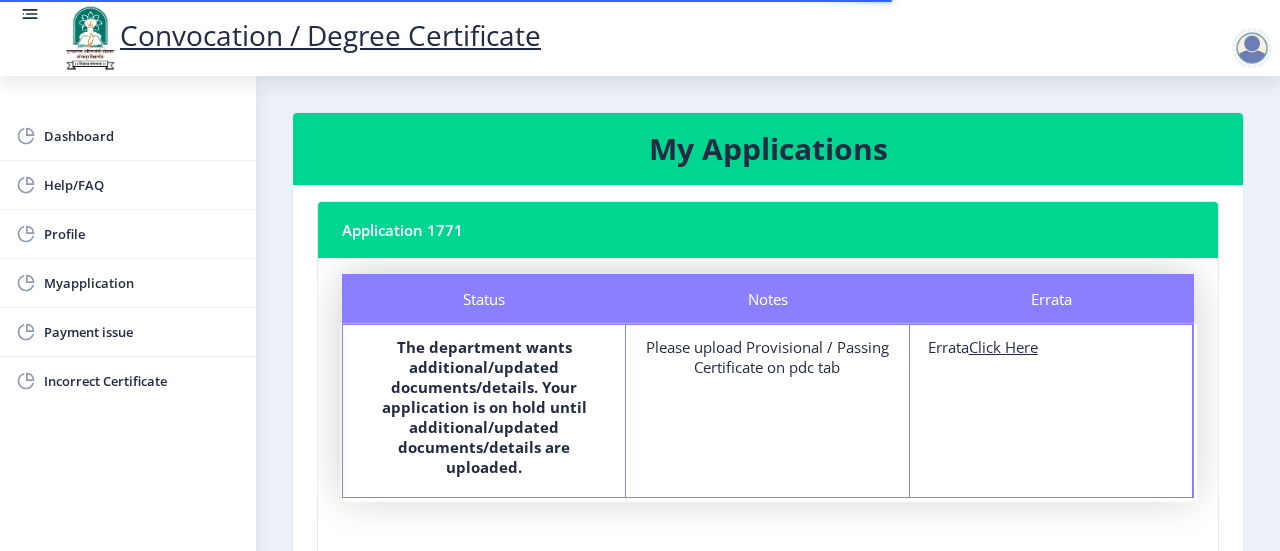 select on "[DEMOGRAPHIC_DATA]" 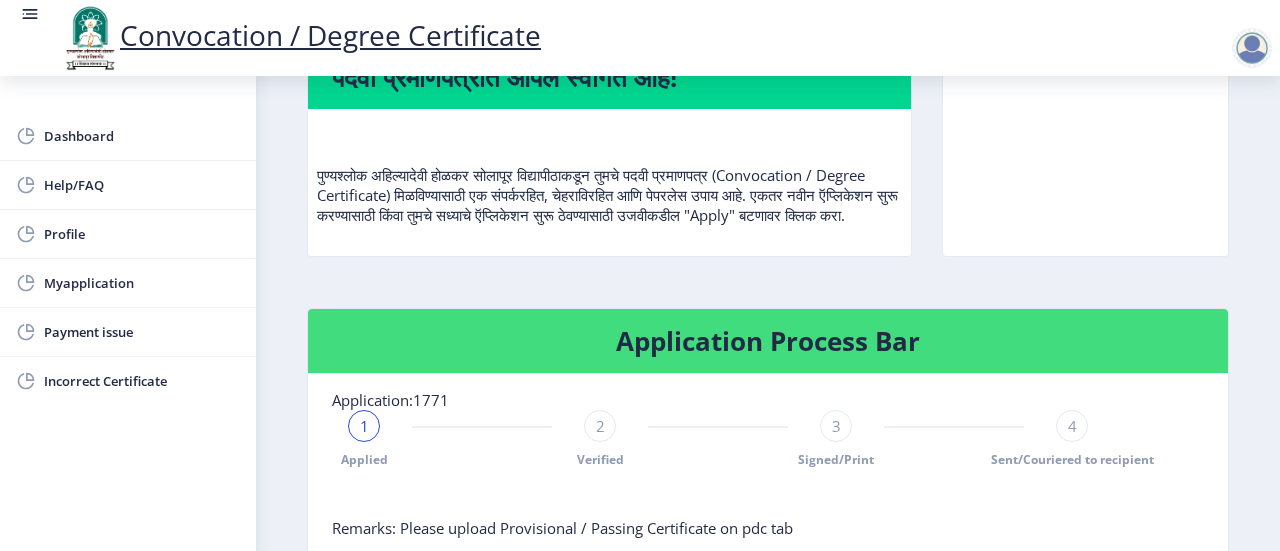 scroll, scrollTop: 0, scrollLeft: 0, axis: both 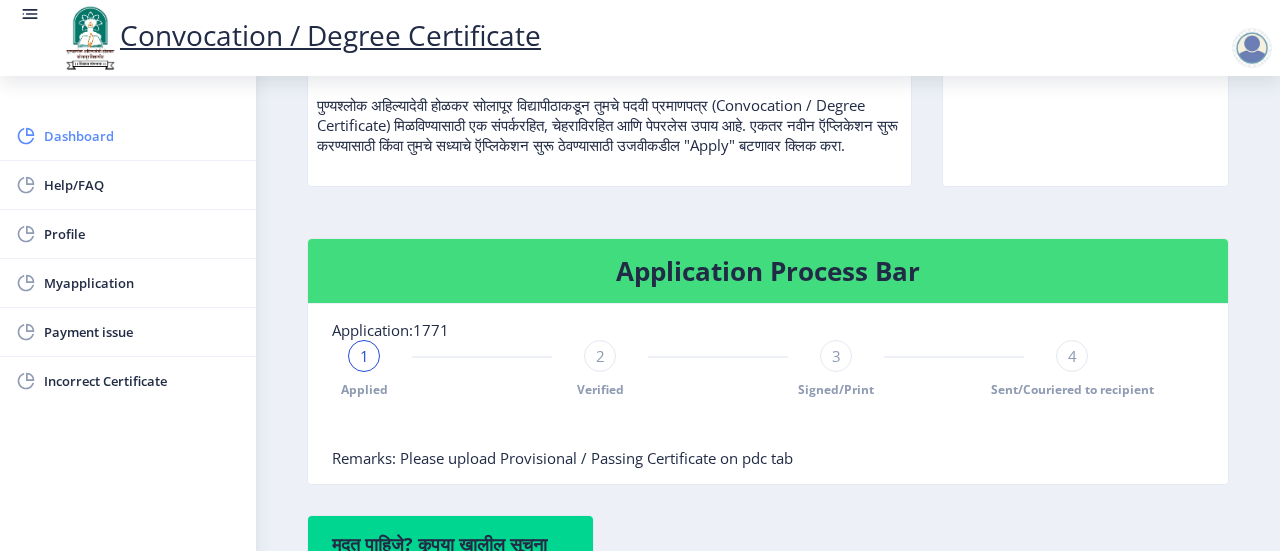click on "Dashboard" 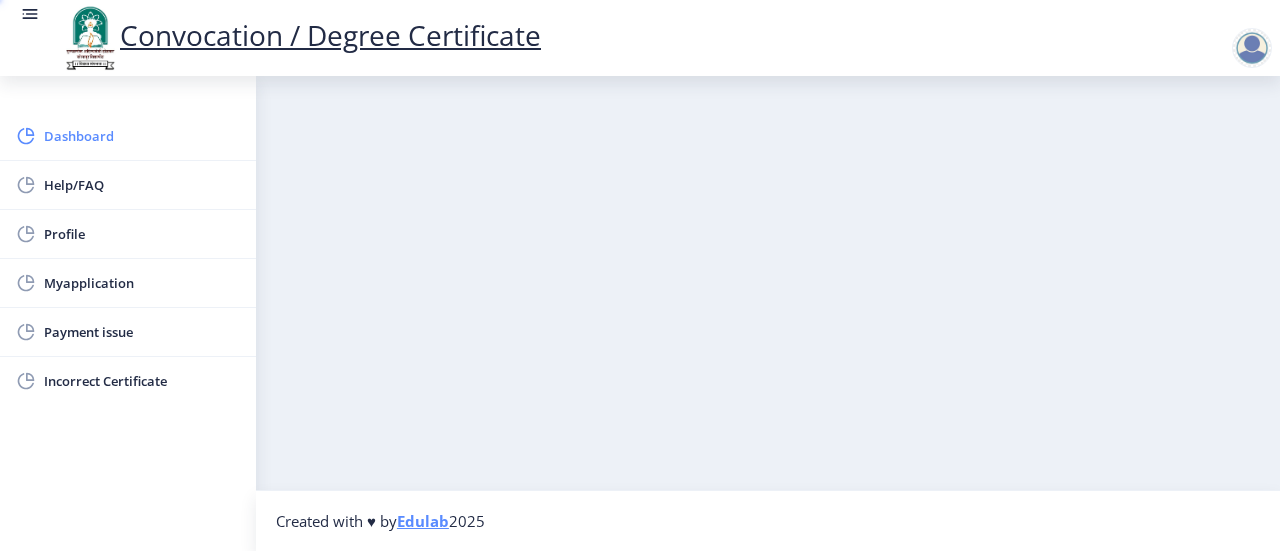 scroll, scrollTop: 0, scrollLeft: 0, axis: both 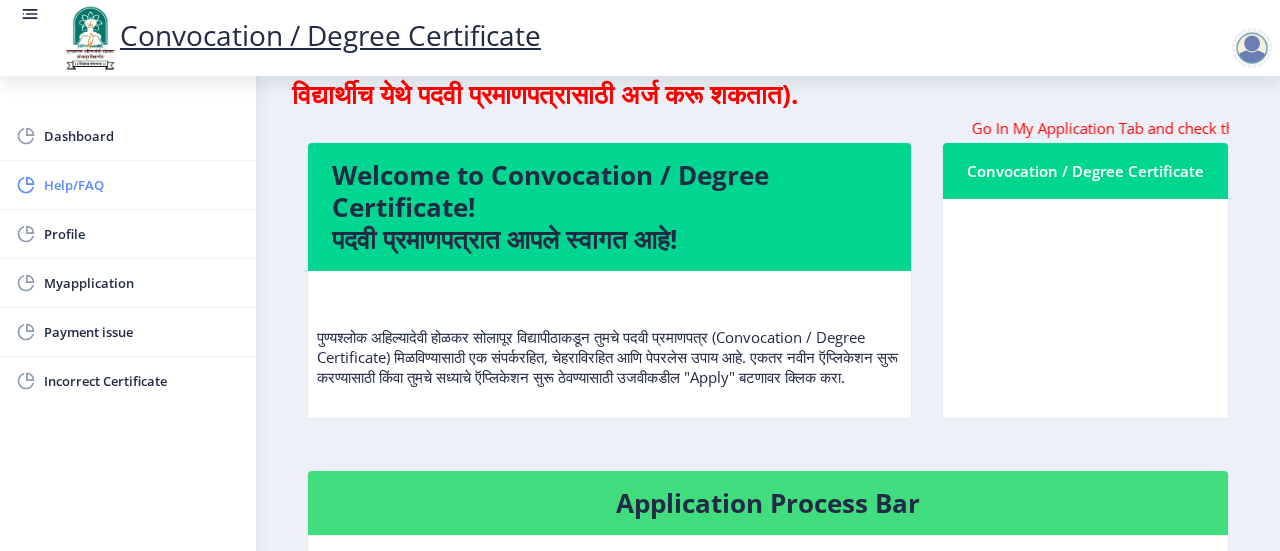click on "Help/FAQ" 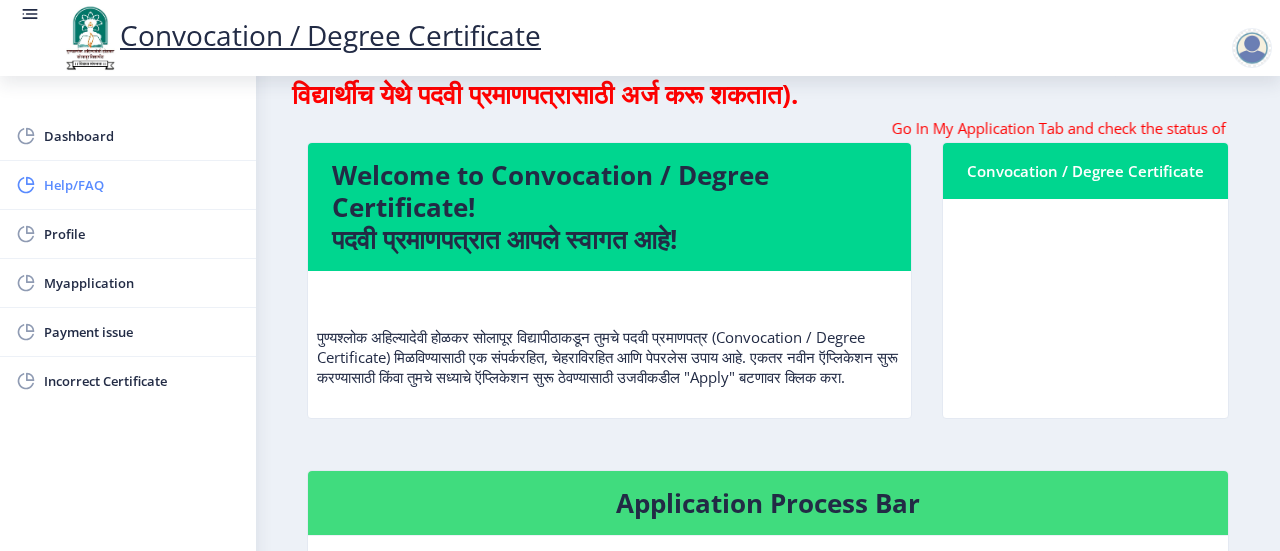 scroll, scrollTop: 0, scrollLeft: 0, axis: both 